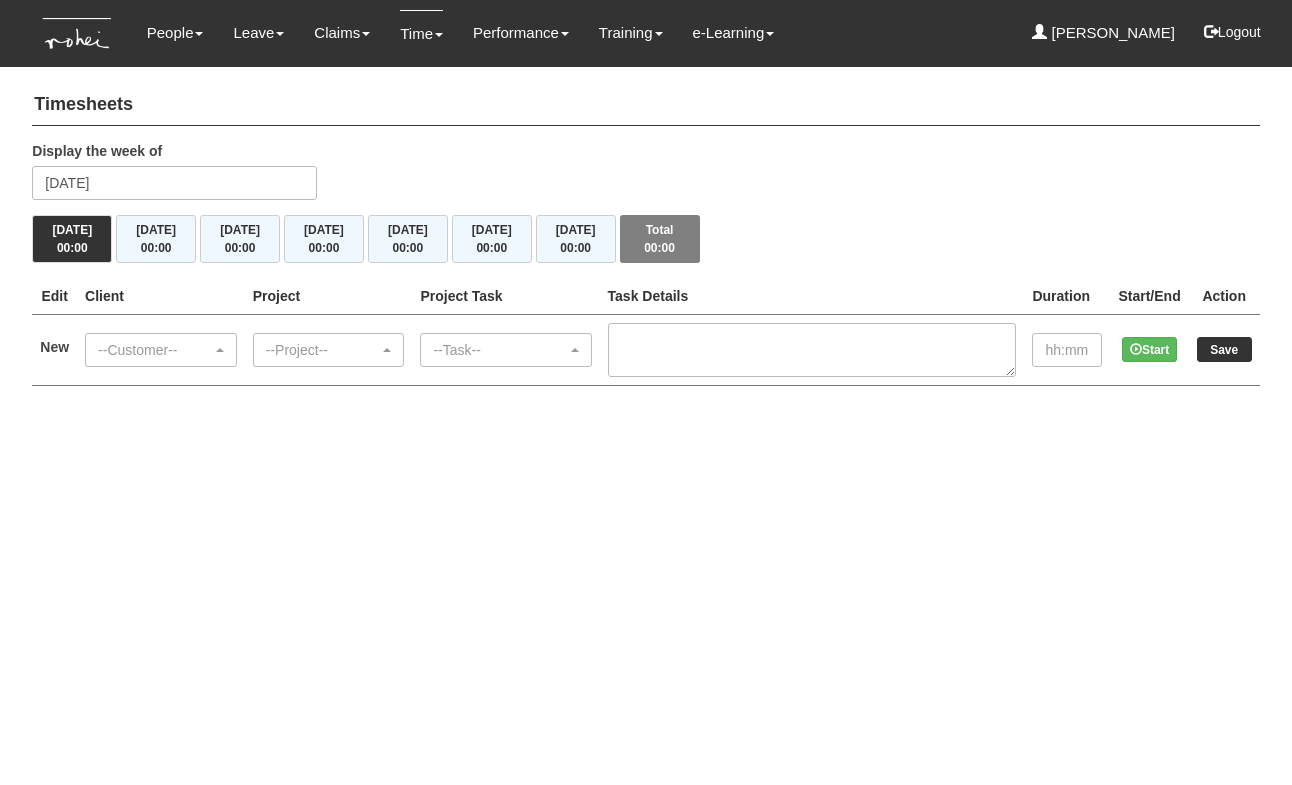 scroll, scrollTop: 0, scrollLeft: 0, axis: both 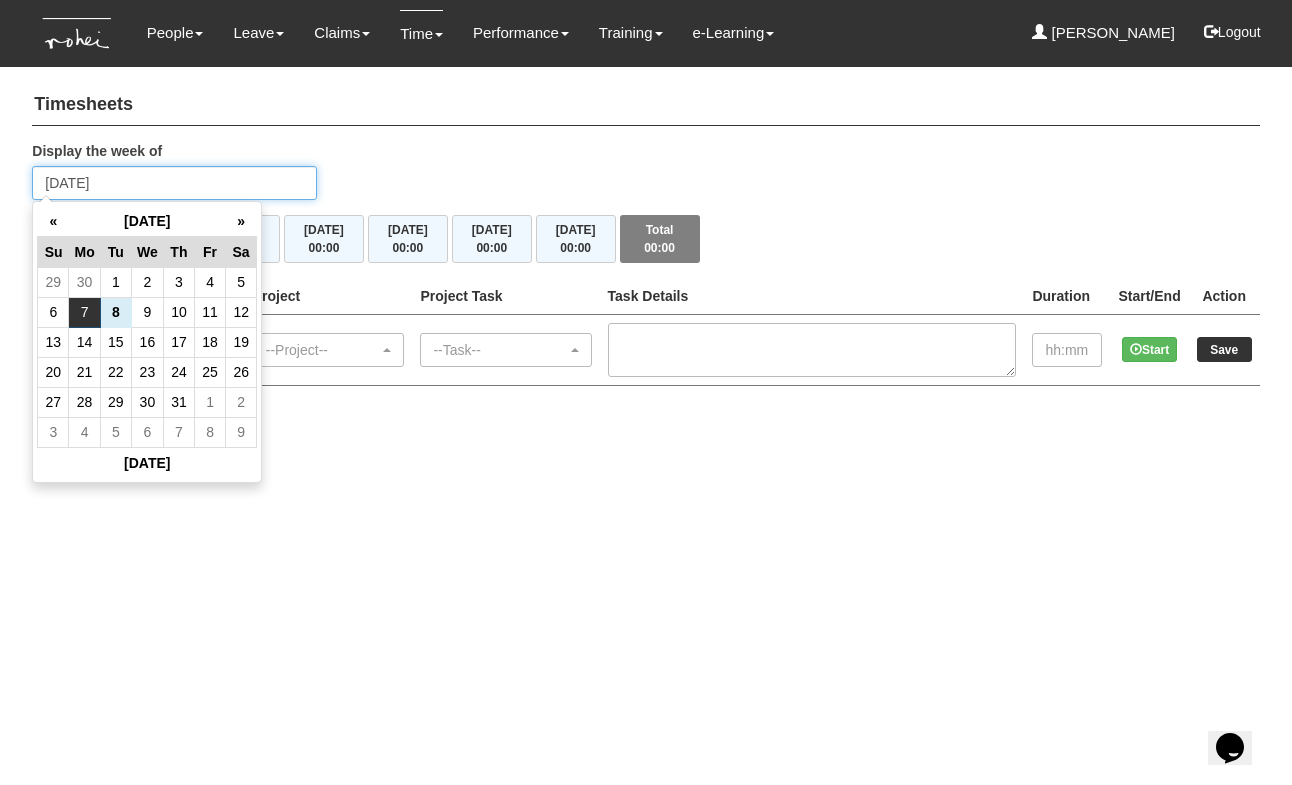 click on "[DATE]" at bounding box center (174, 183) 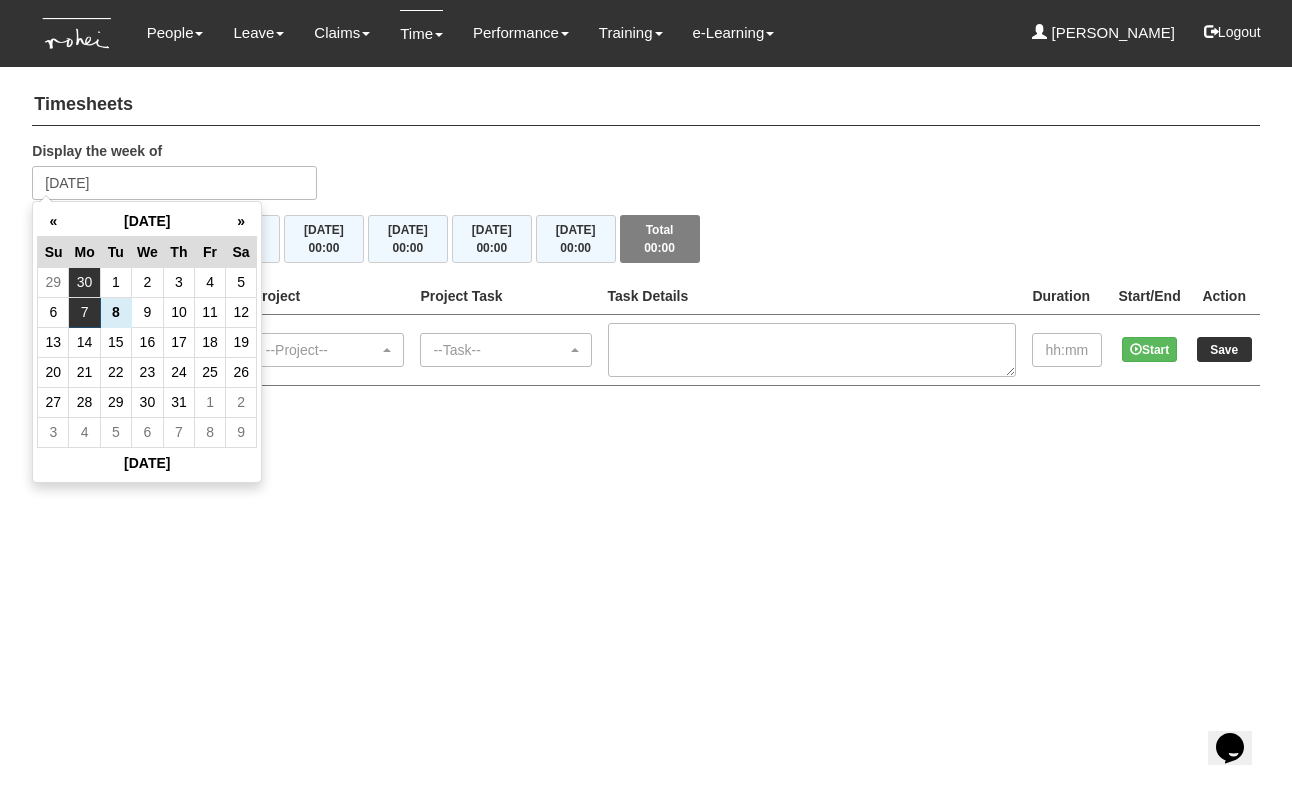 click on "30" at bounding box center (84, 282) 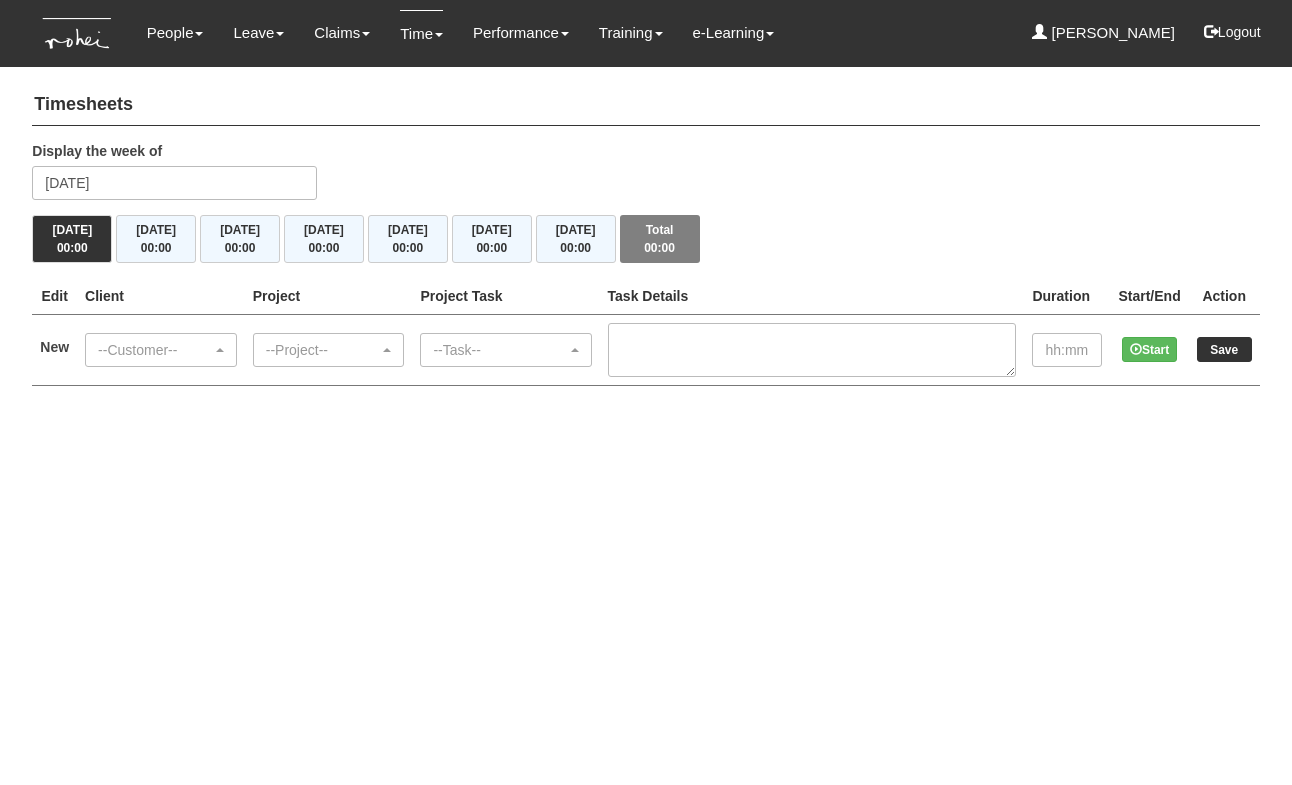 scroll, scrollTop: 0, scrollLeft: 0, axis: both 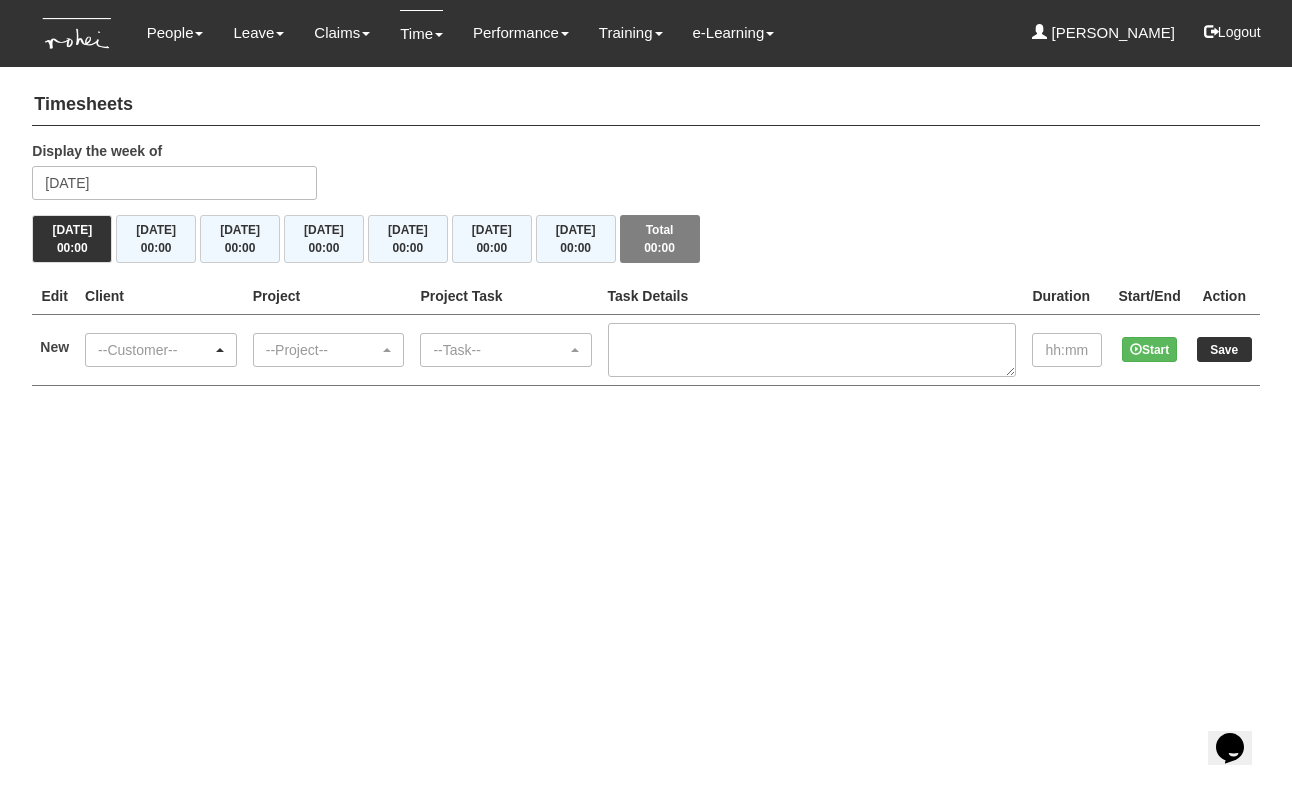 click on "--Customer--" at bounding box center [155, 350] 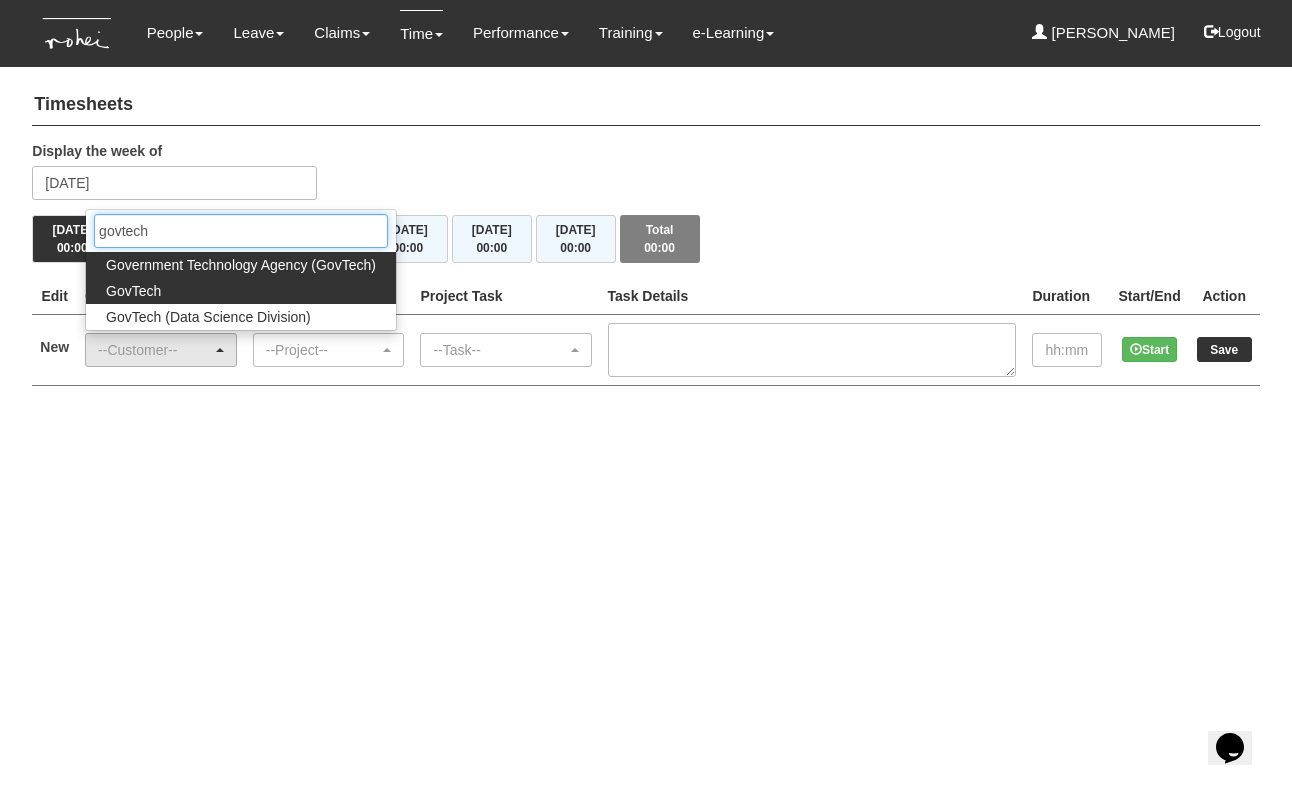 type on "govtech" 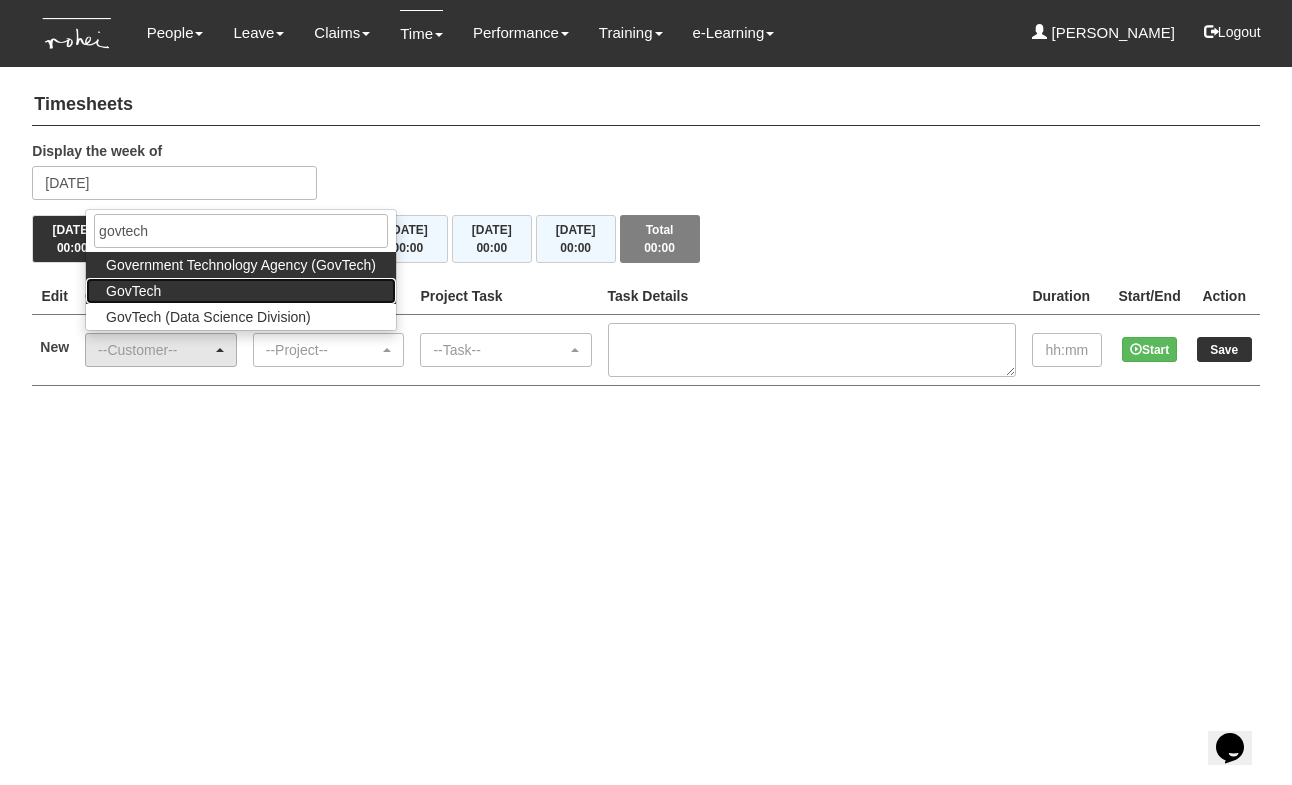 click on "GovTech" at bounding box center [241, 291] 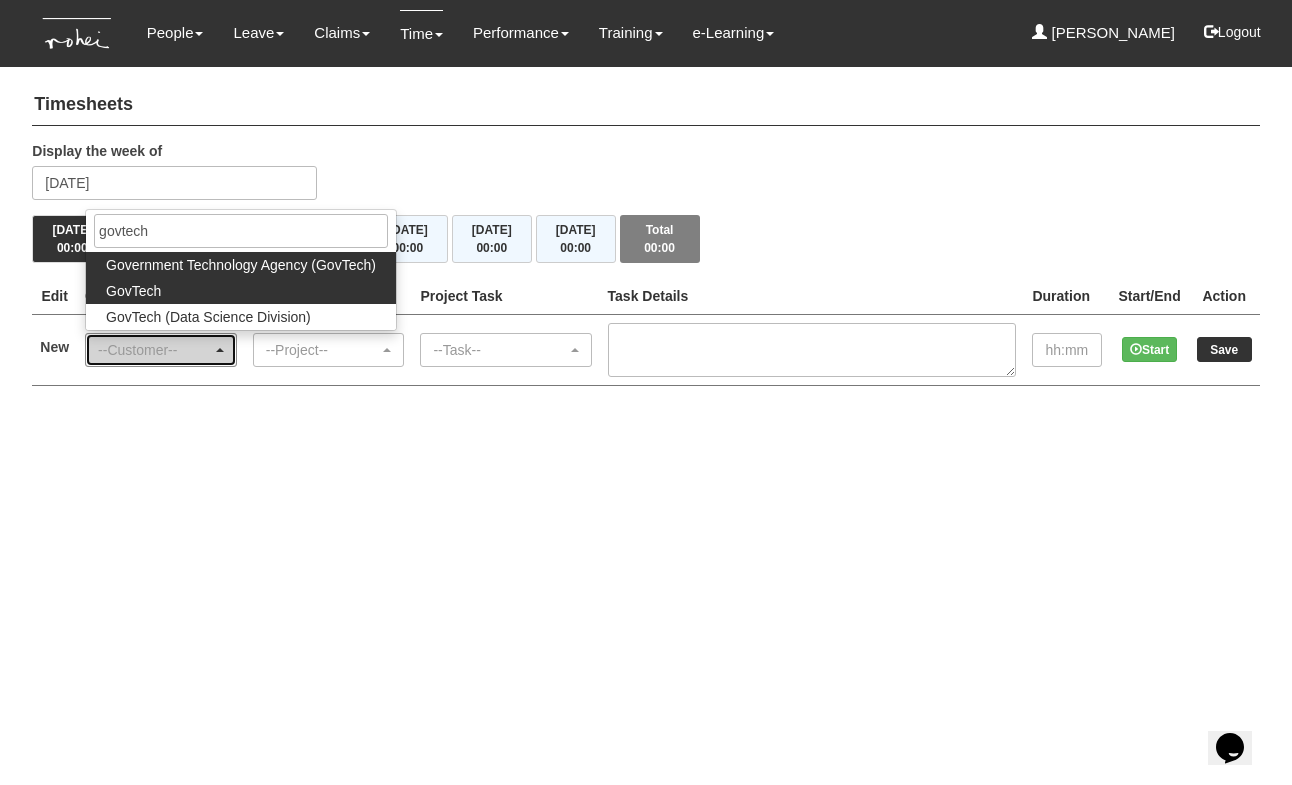 select on "427" 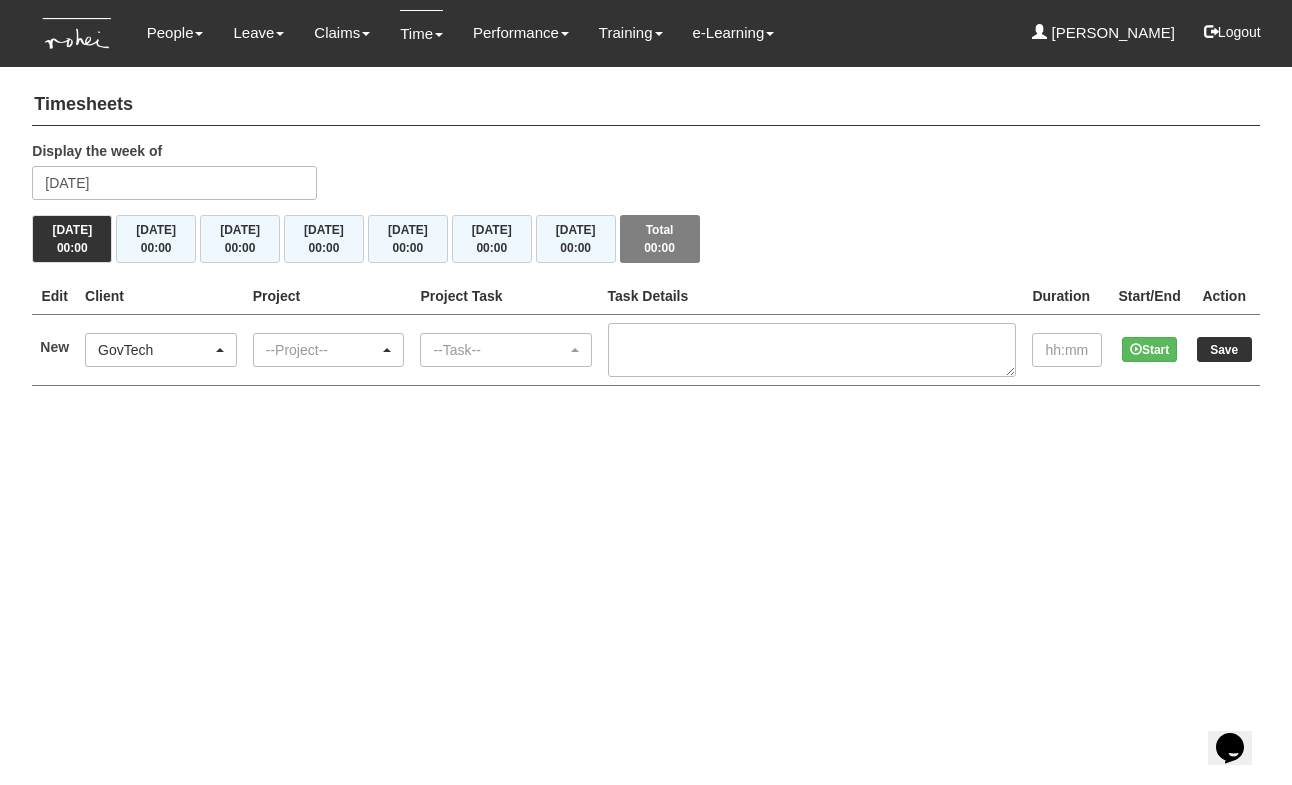 click on "--Project--" at bounding box center [323, 350] 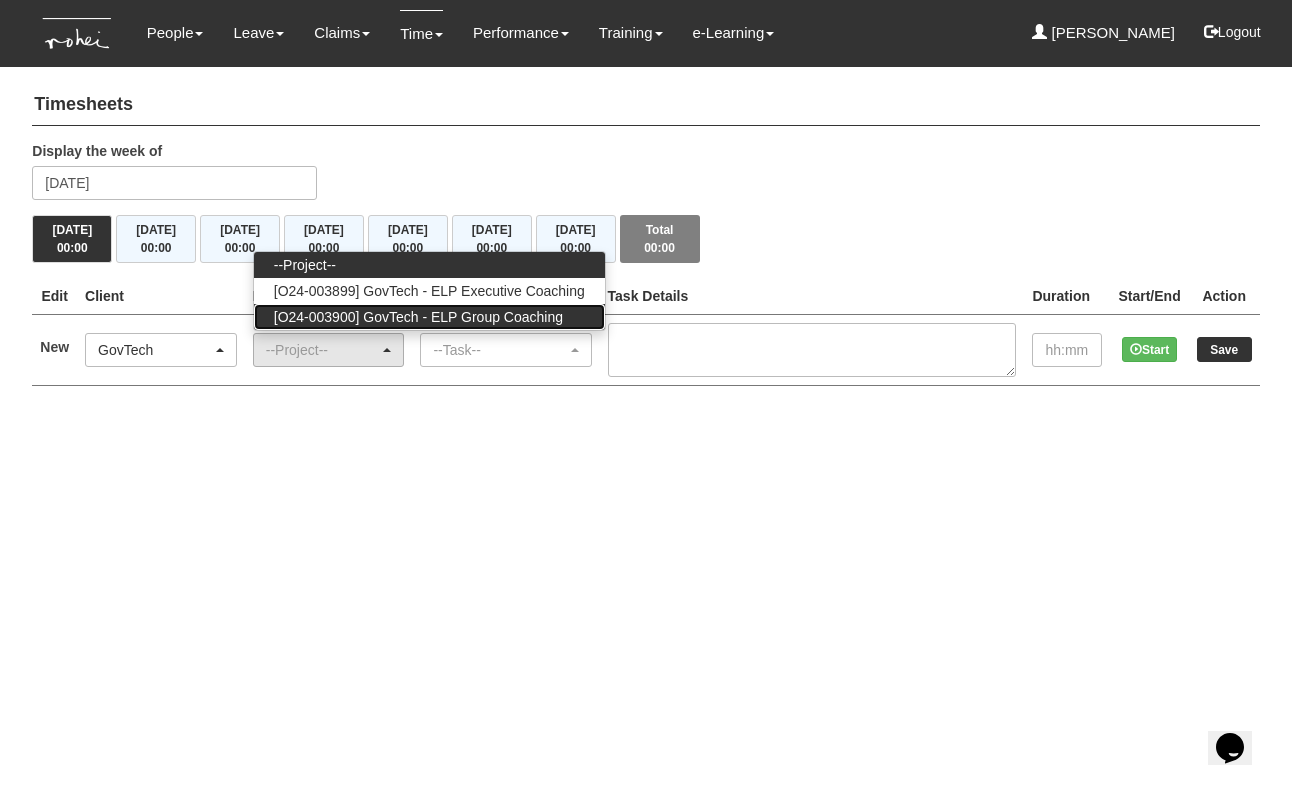 click on "[O24-003900] GovTech - ELP Group Coaching" at bounding box center (418, 317) 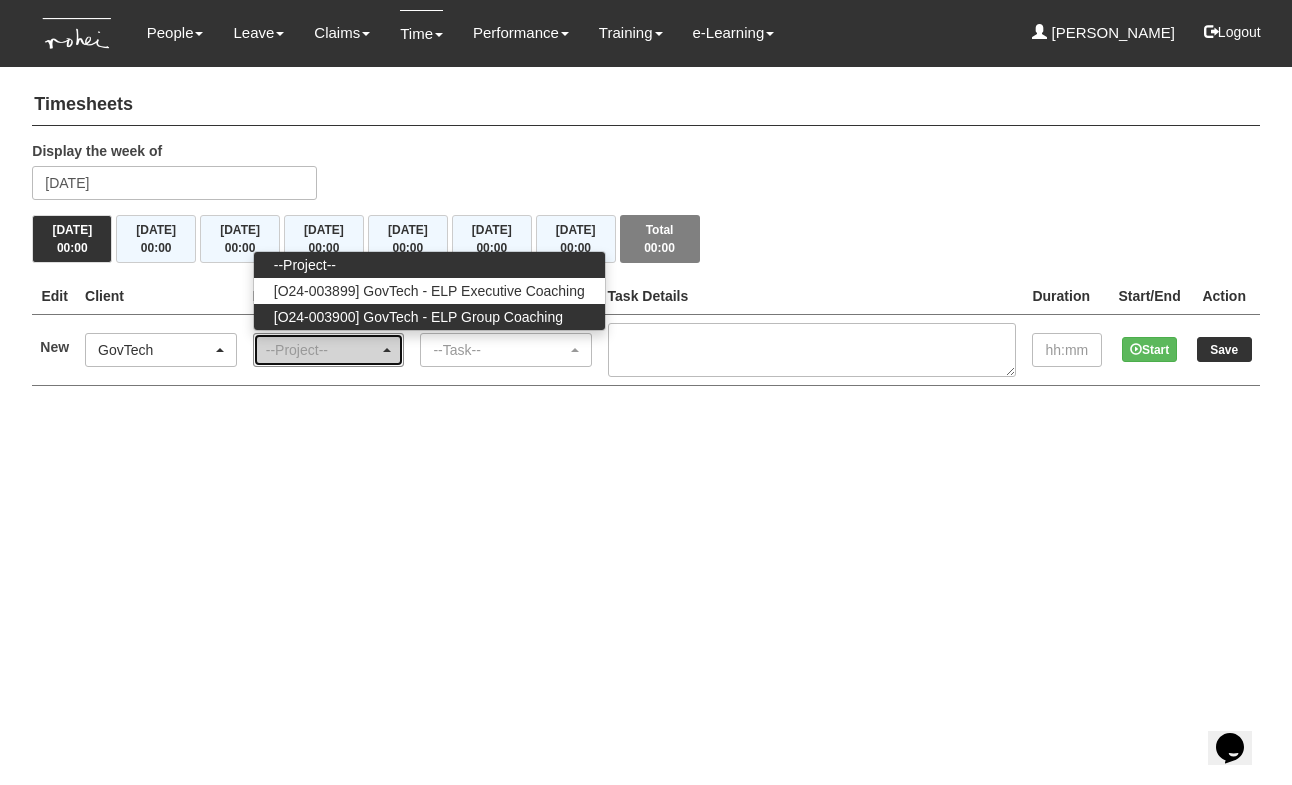 select on "2539" 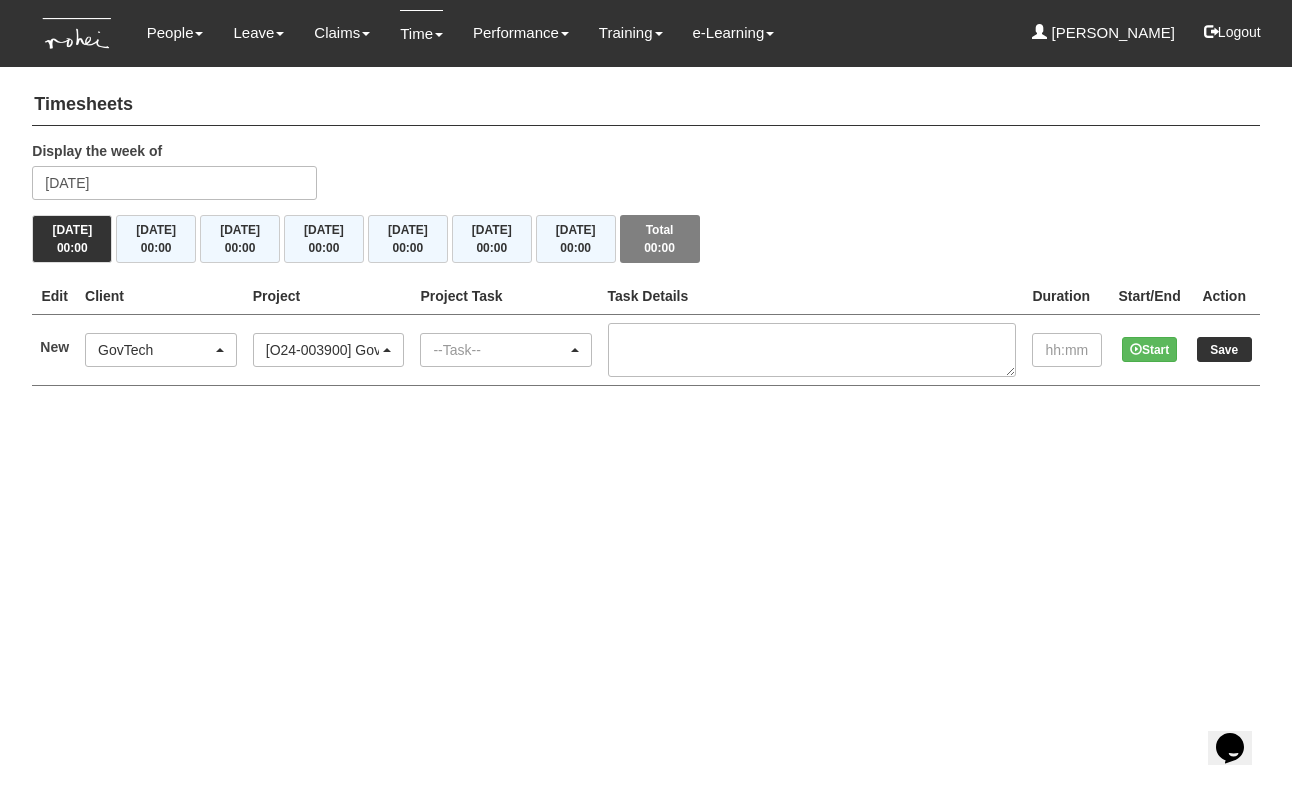 click on "--Task--" at bounding box center (499, 350) 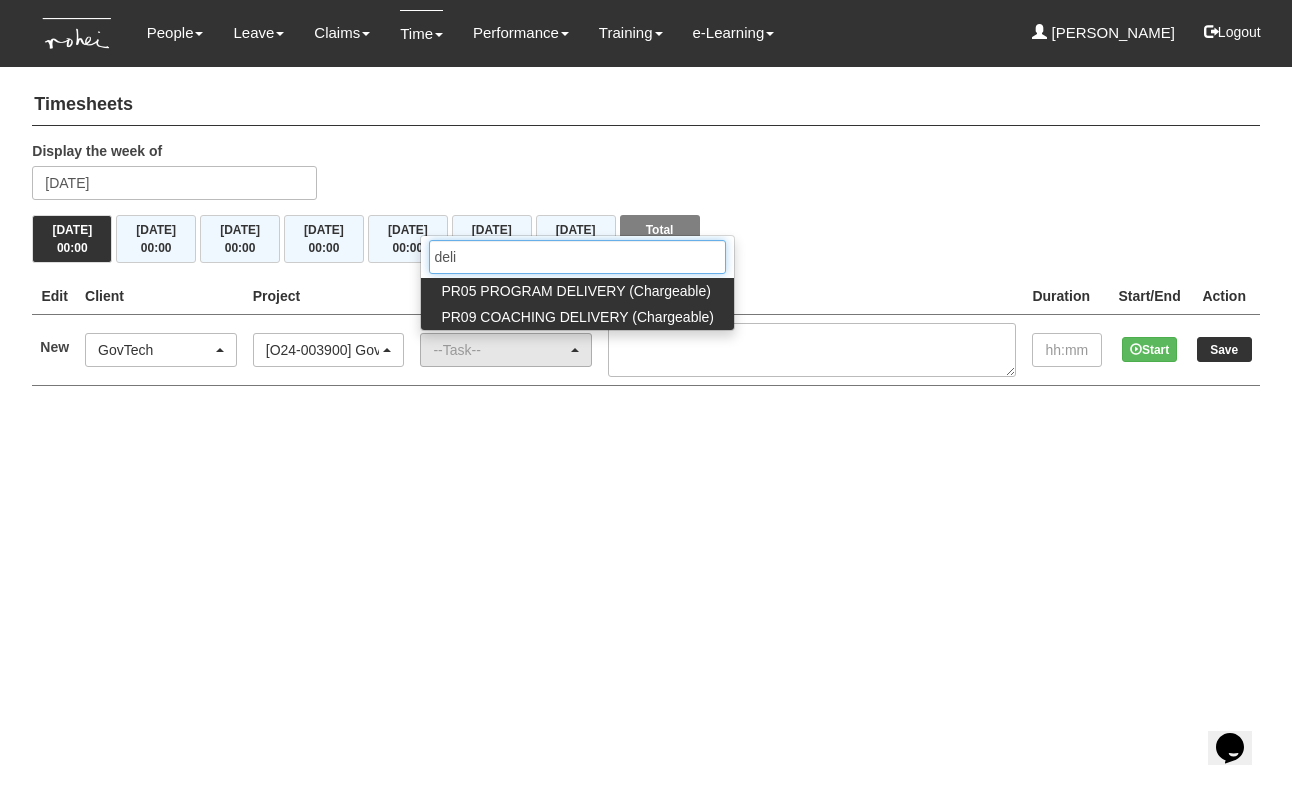 type on "deli" 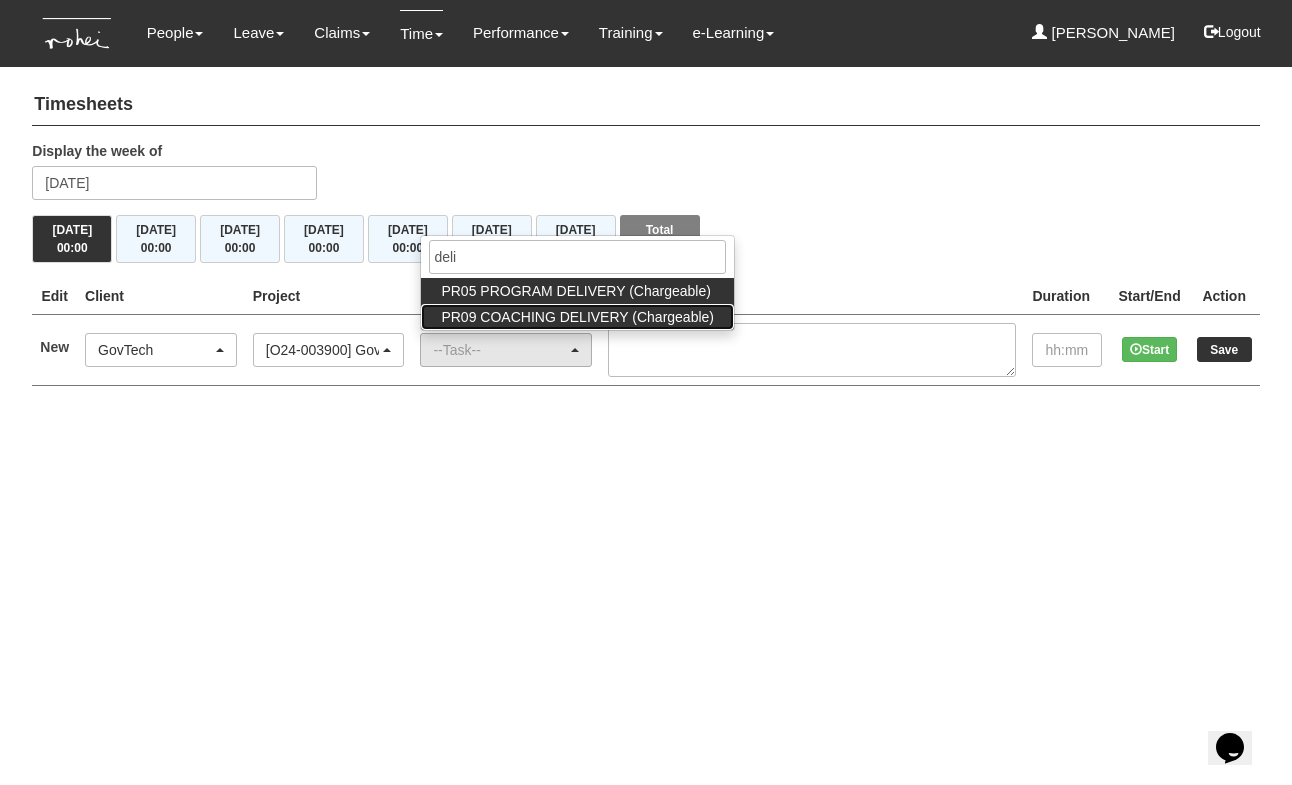 click on "PR09 COACHING DELIVERY (Chargeable)" at bounding box center (577, 317) 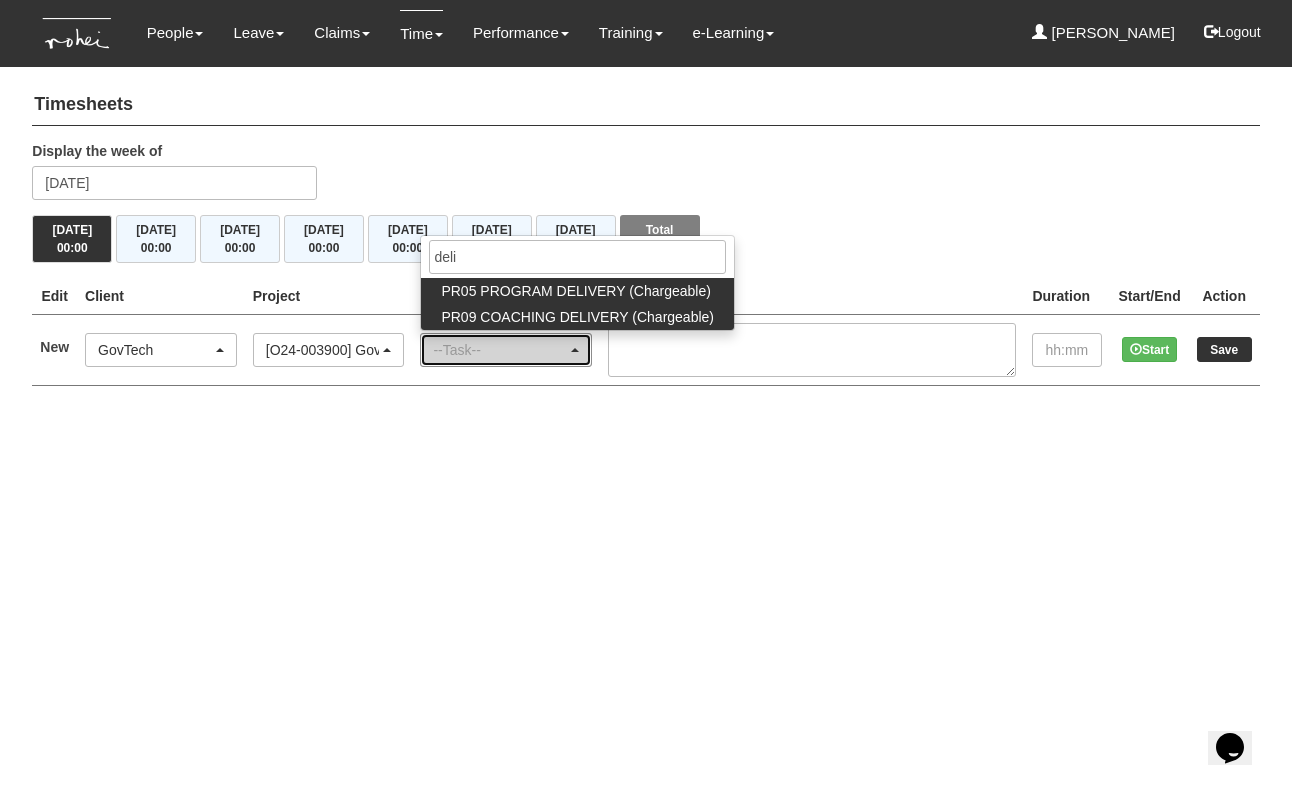 select on "150" 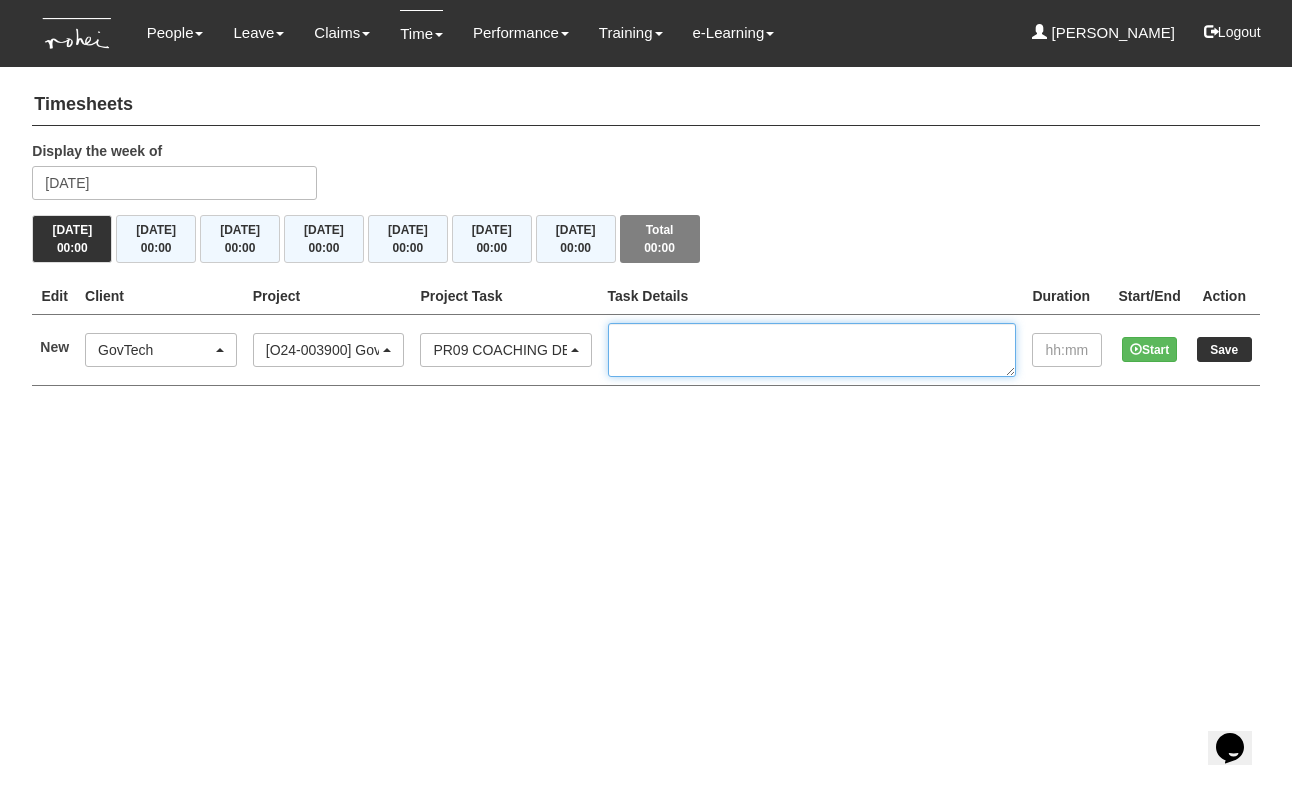 click at bounding box center [812, 350] 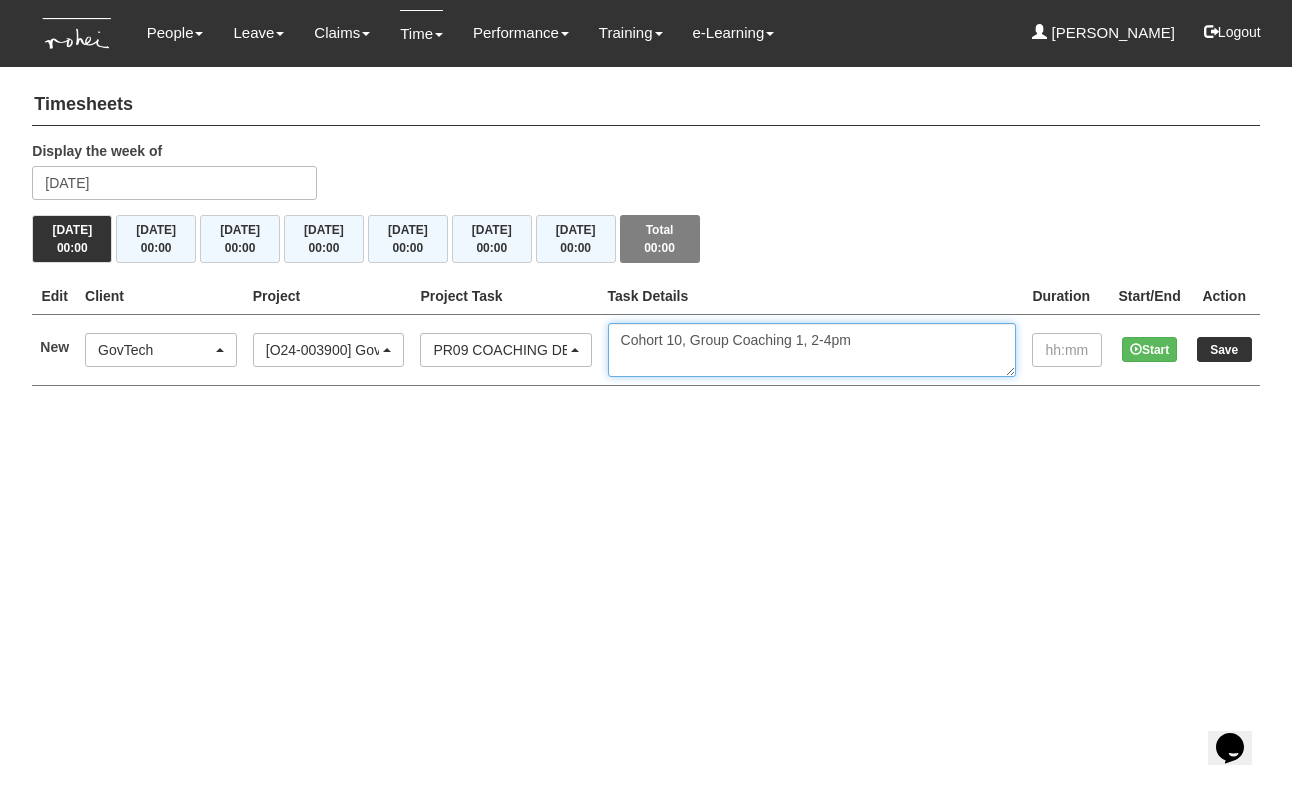 type on "Cohort 10, Group Coaching 1, 2-4pm" 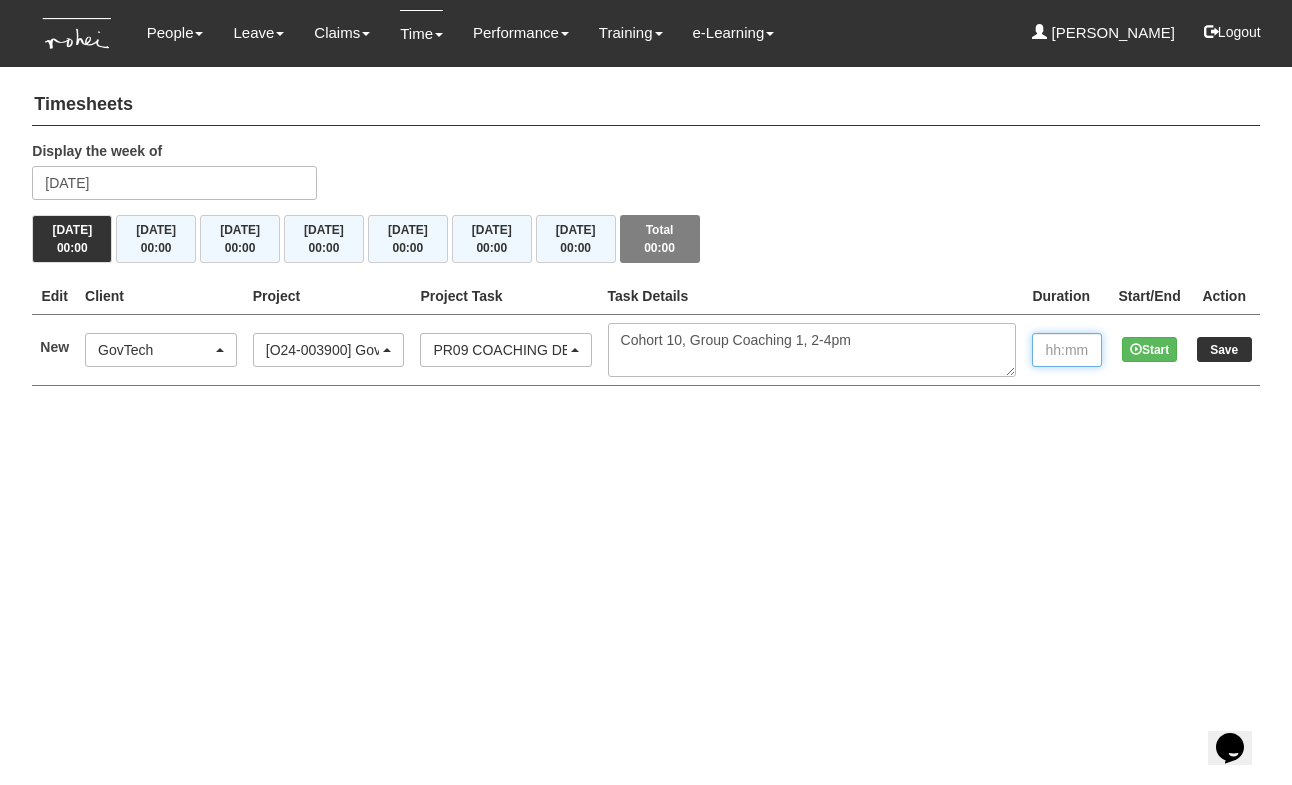 click at bounding box center (1067, 350) 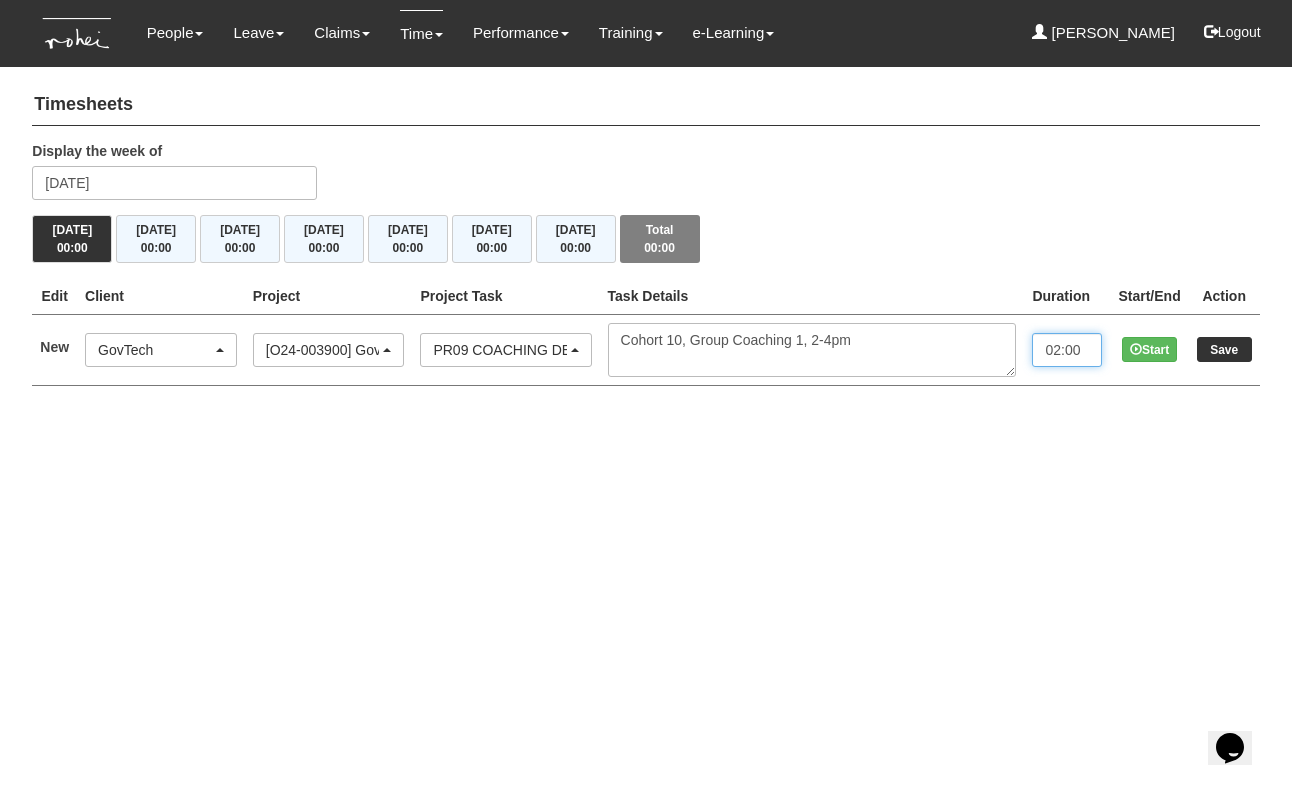 type on "02:00" 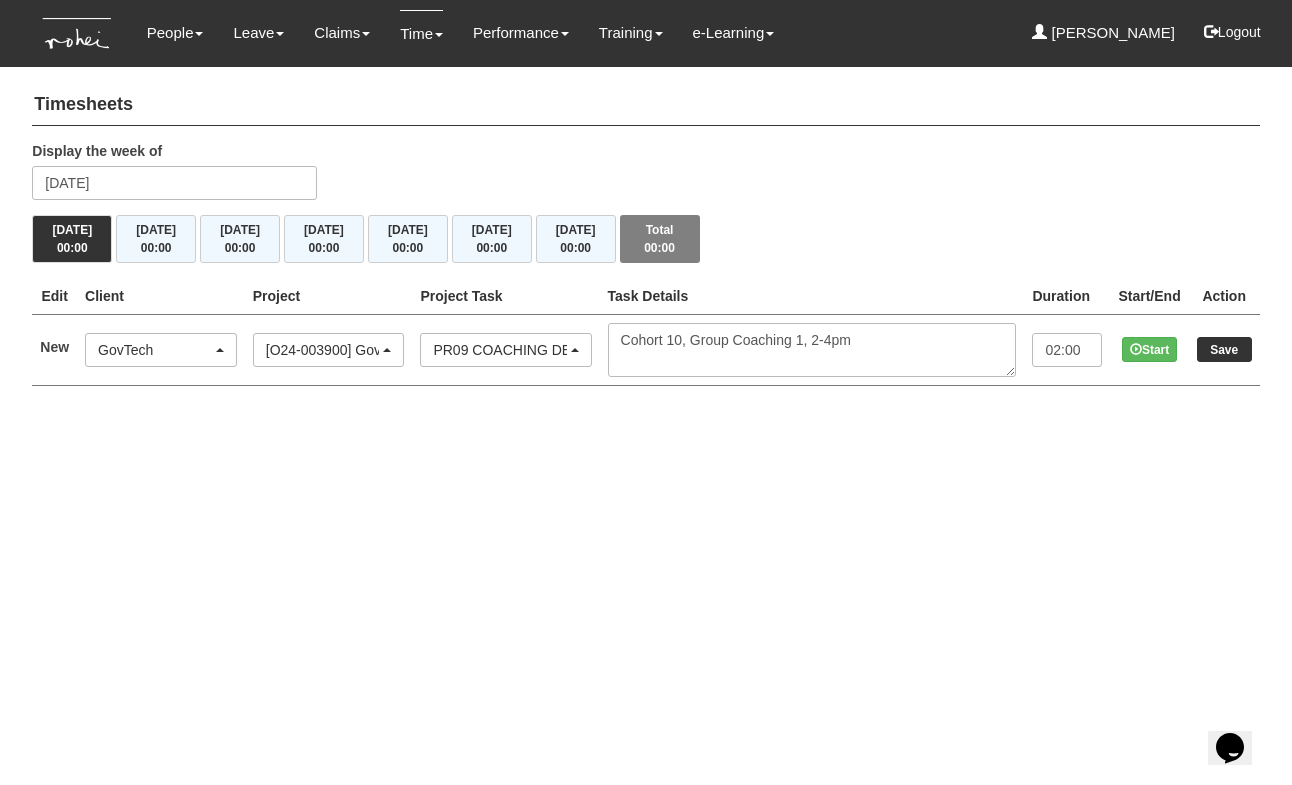 click on "Save" at bounding box center [1224, 349] 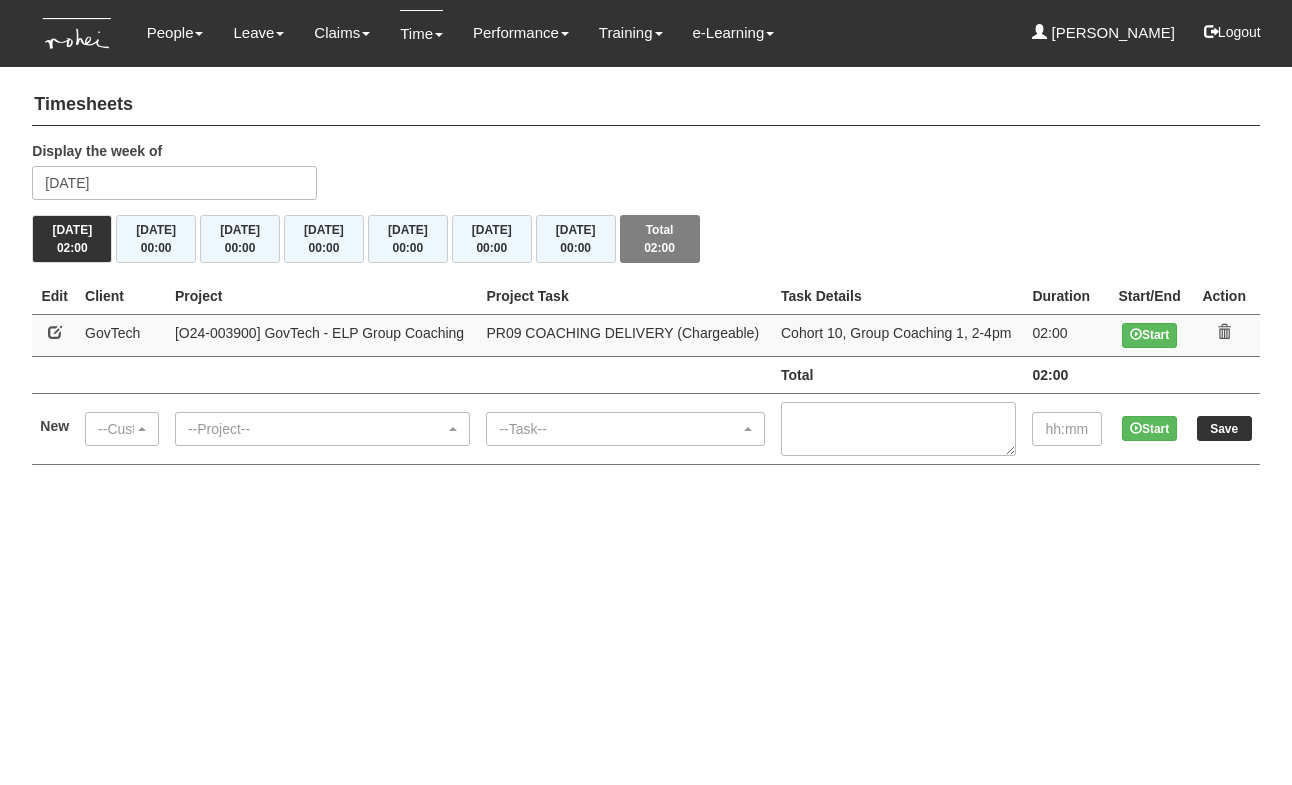 scroll, scrollTop: 0, scrollLeft: 0, axis: both 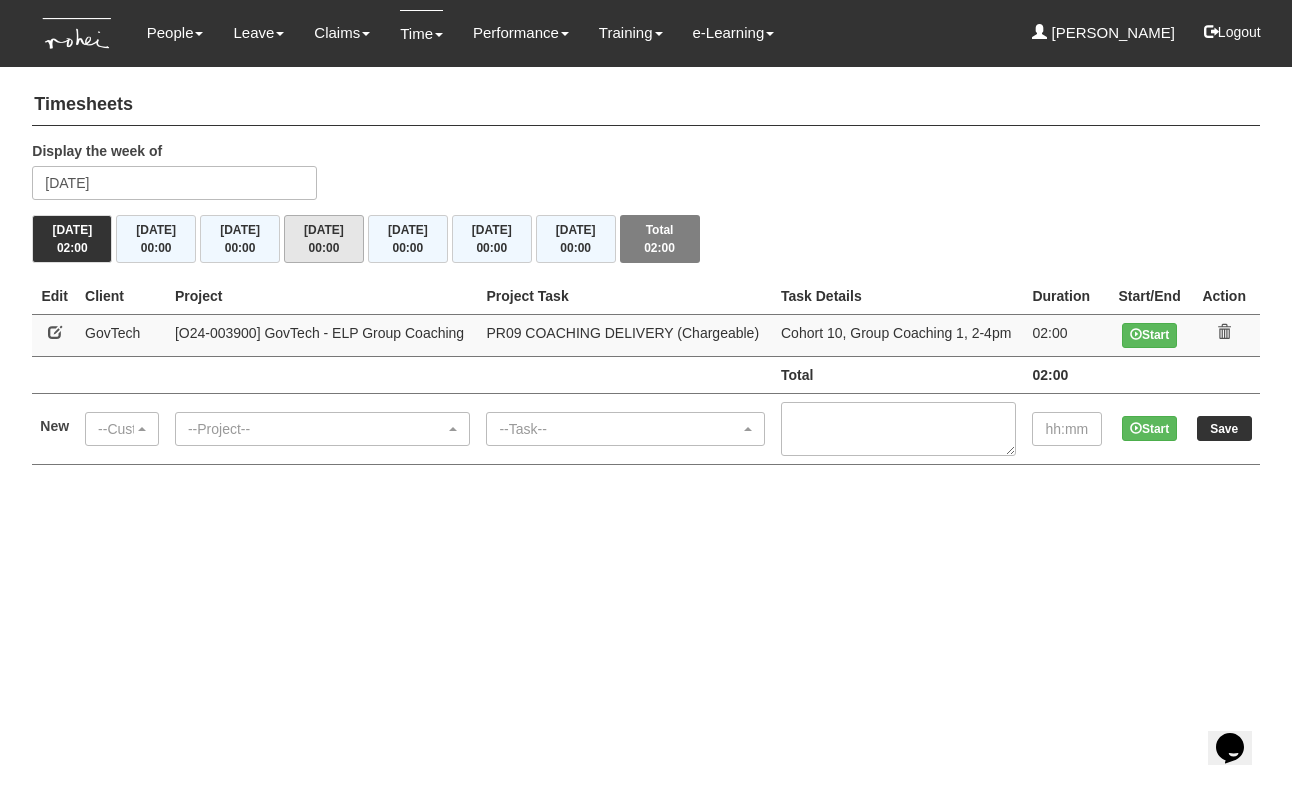 click on "Thu 3/7 00:00" at bounding box center (324, 239) 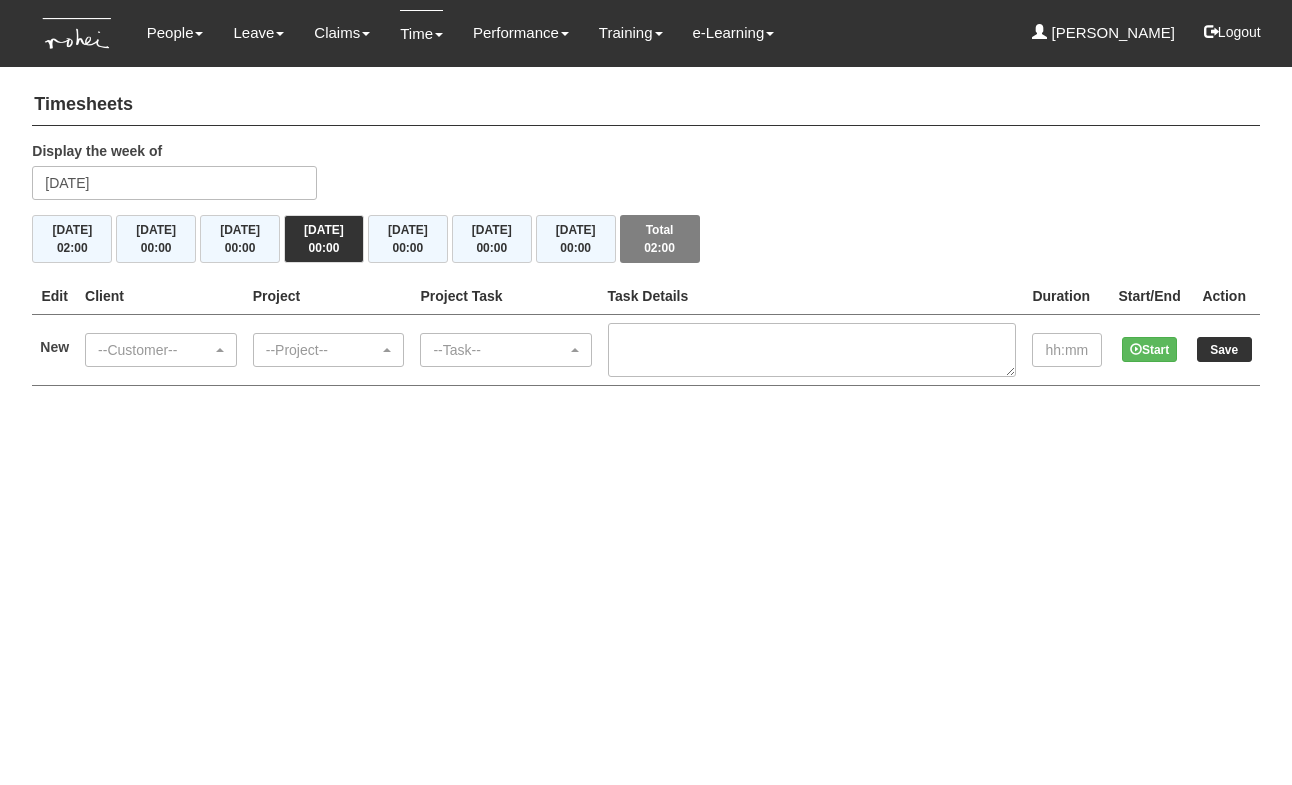 scroll, scrollTop: 0, scrollLeft: 0, axis: both 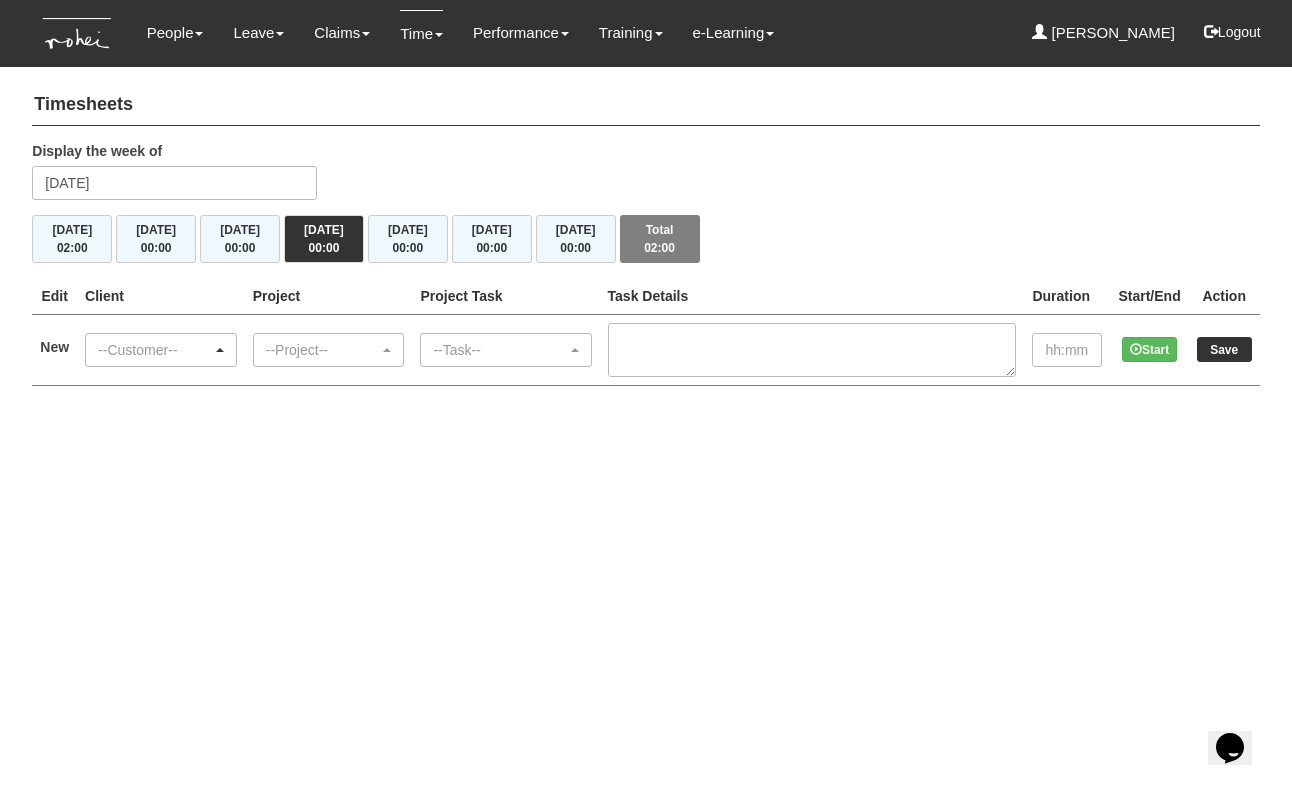 click on "--Customer--" at bounding box center (155, 350) 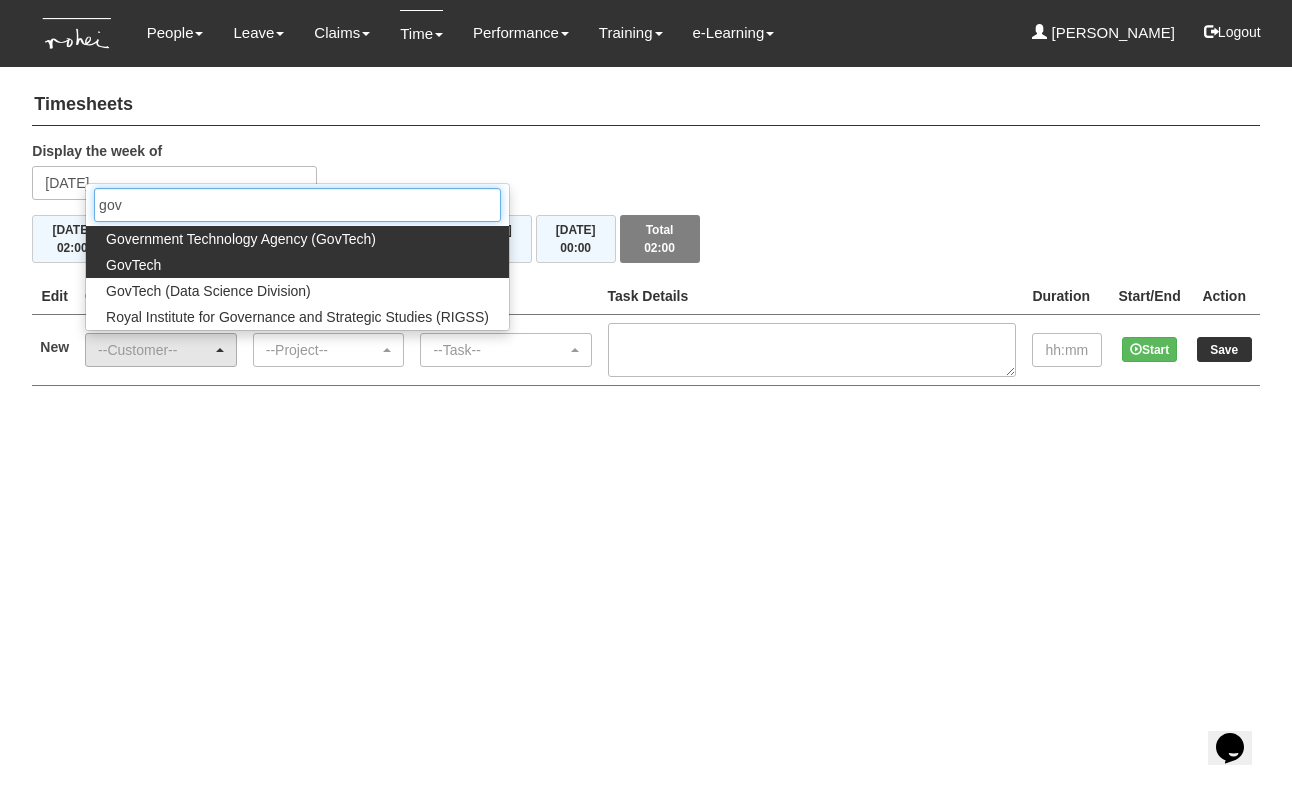 type on "gov" 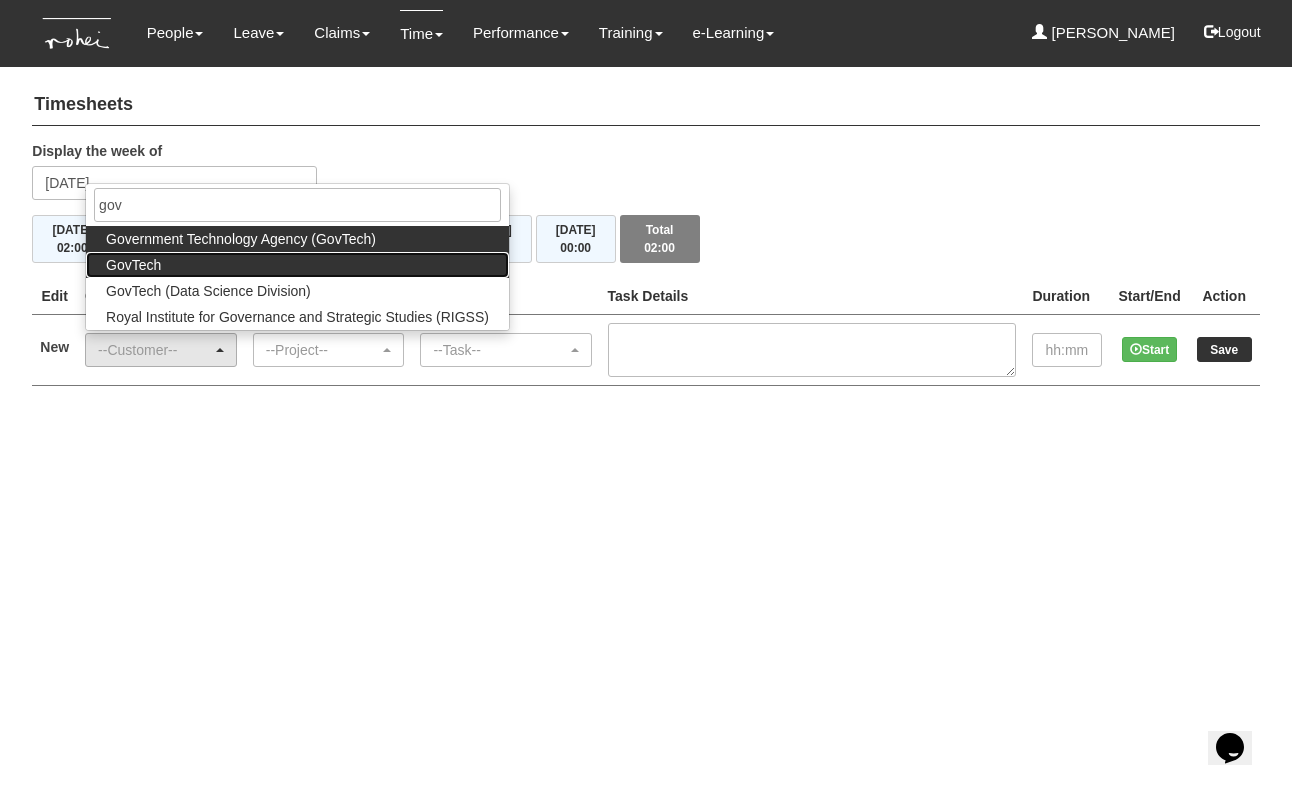 click on "GovTech" at bounding box center [297, 265] 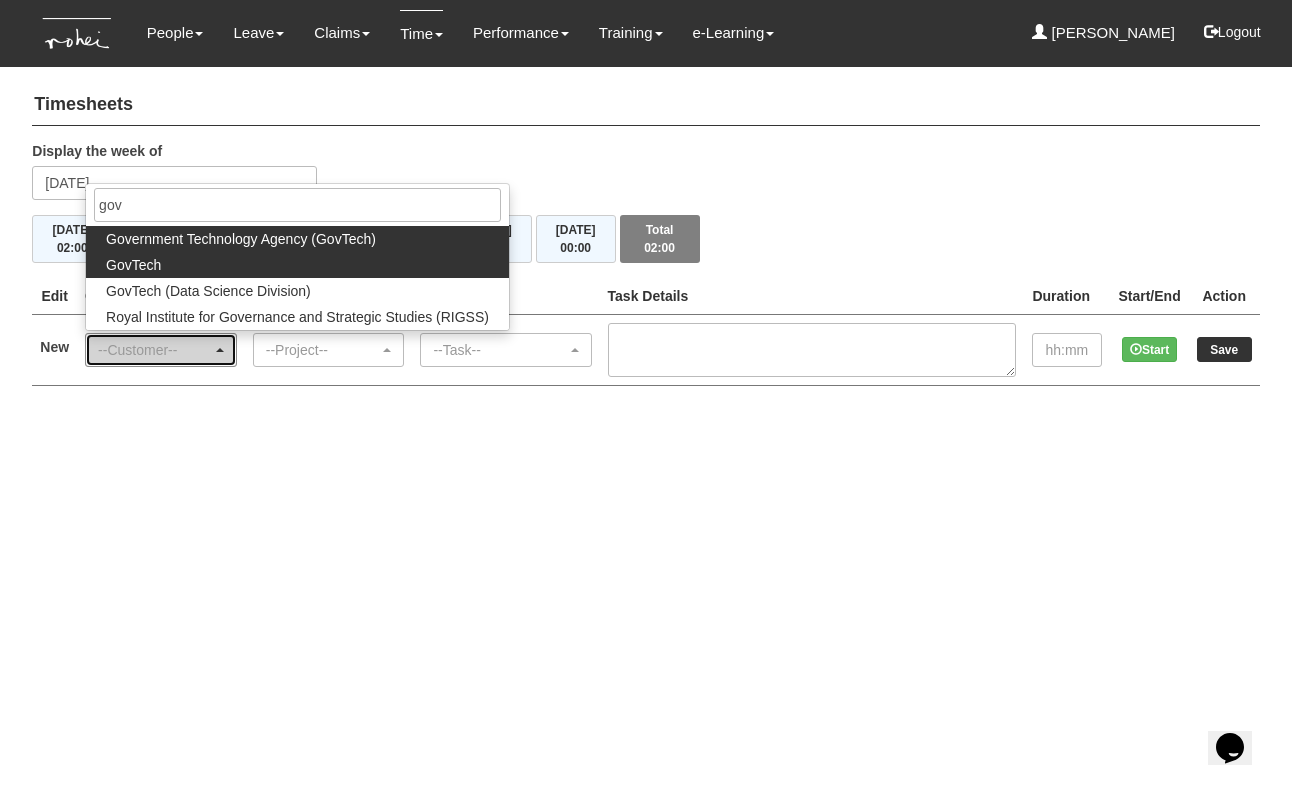 select on "427" 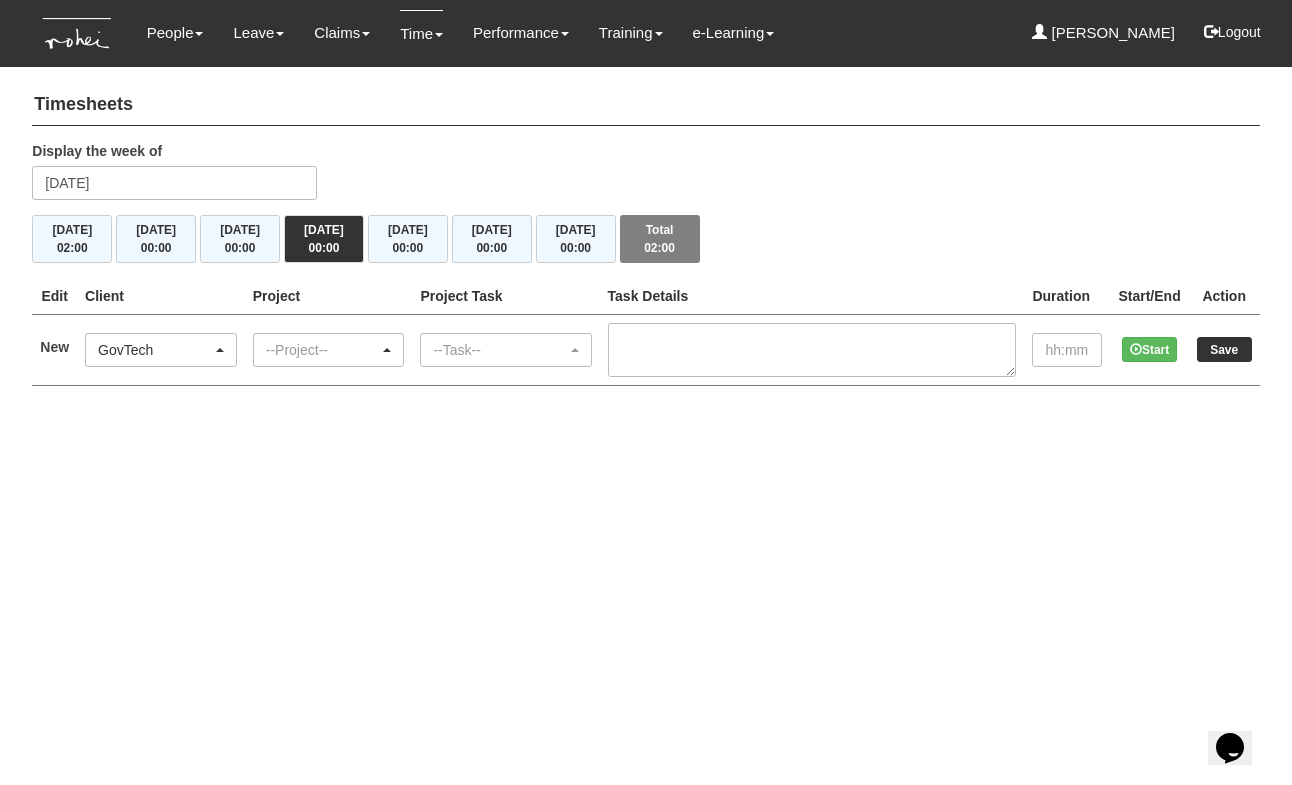 click on "--Project--" at bounding box center [329, 350] 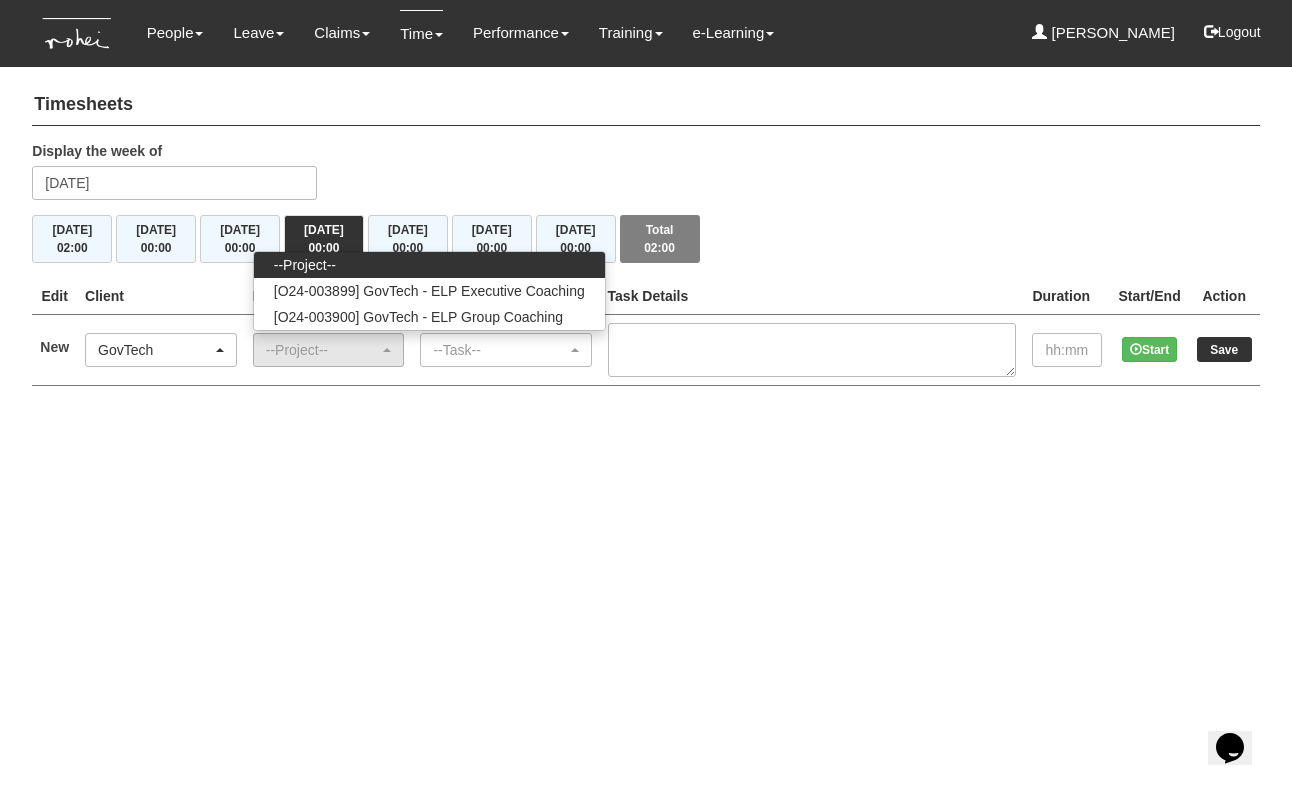click on "Toggle navigation
People
Personal Information
Staff  Directory
Leave
Apply for Leave
Claim Time Off-in-lieu Leave Forecast" at bounding box center (646, 213) 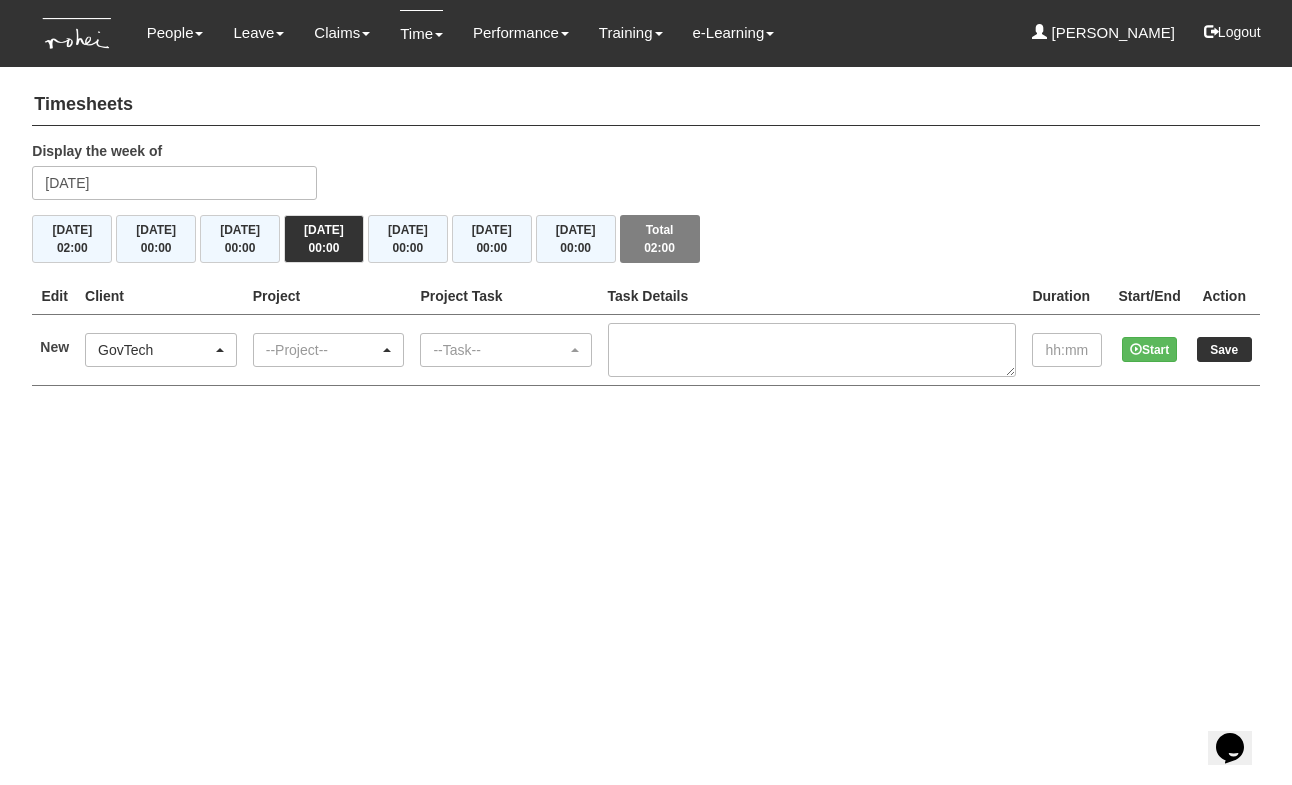 click on "--Project--" at bounding box center (323, 350) 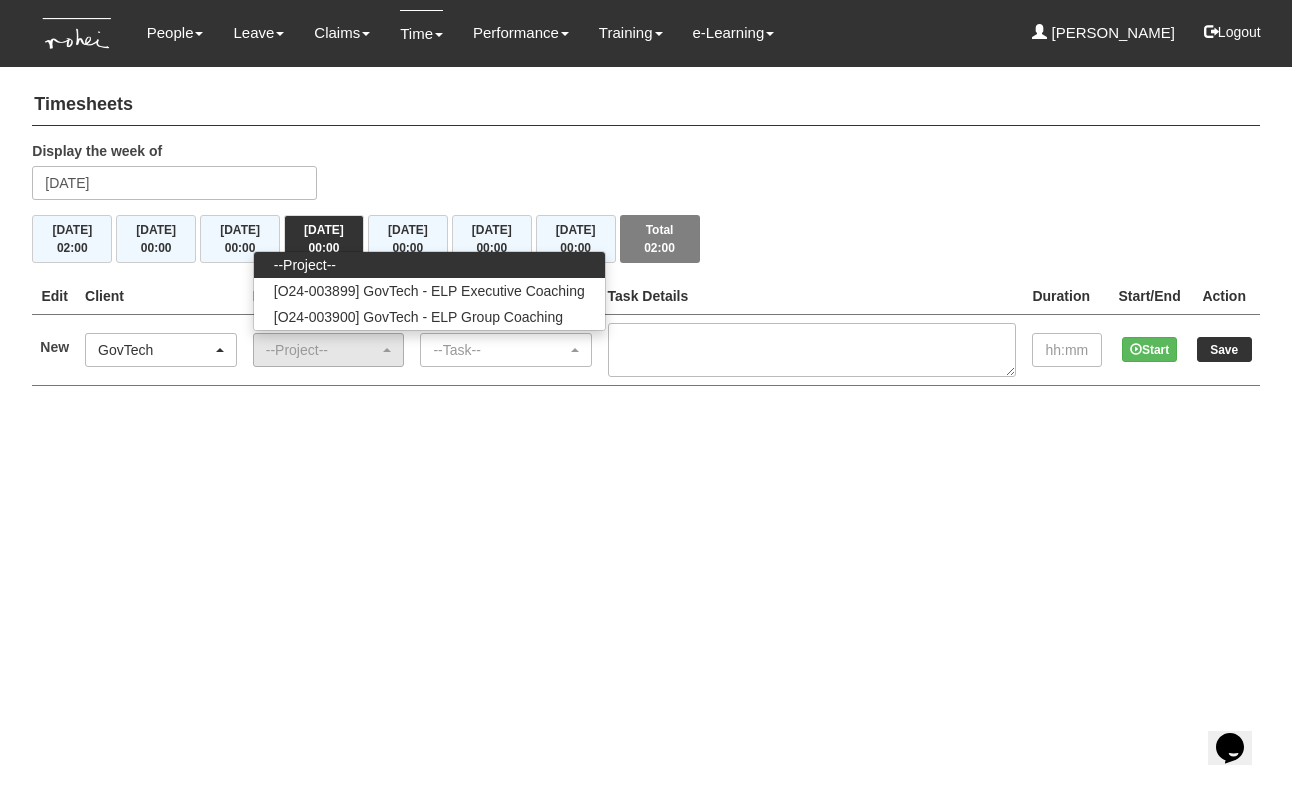click on "Toggle navigation
People
Personal Information
Staff  Directory
Leave
Apply for Leave
Claim Time Off-in-lieu Leave Forecast" at bounding box center (646, 213) 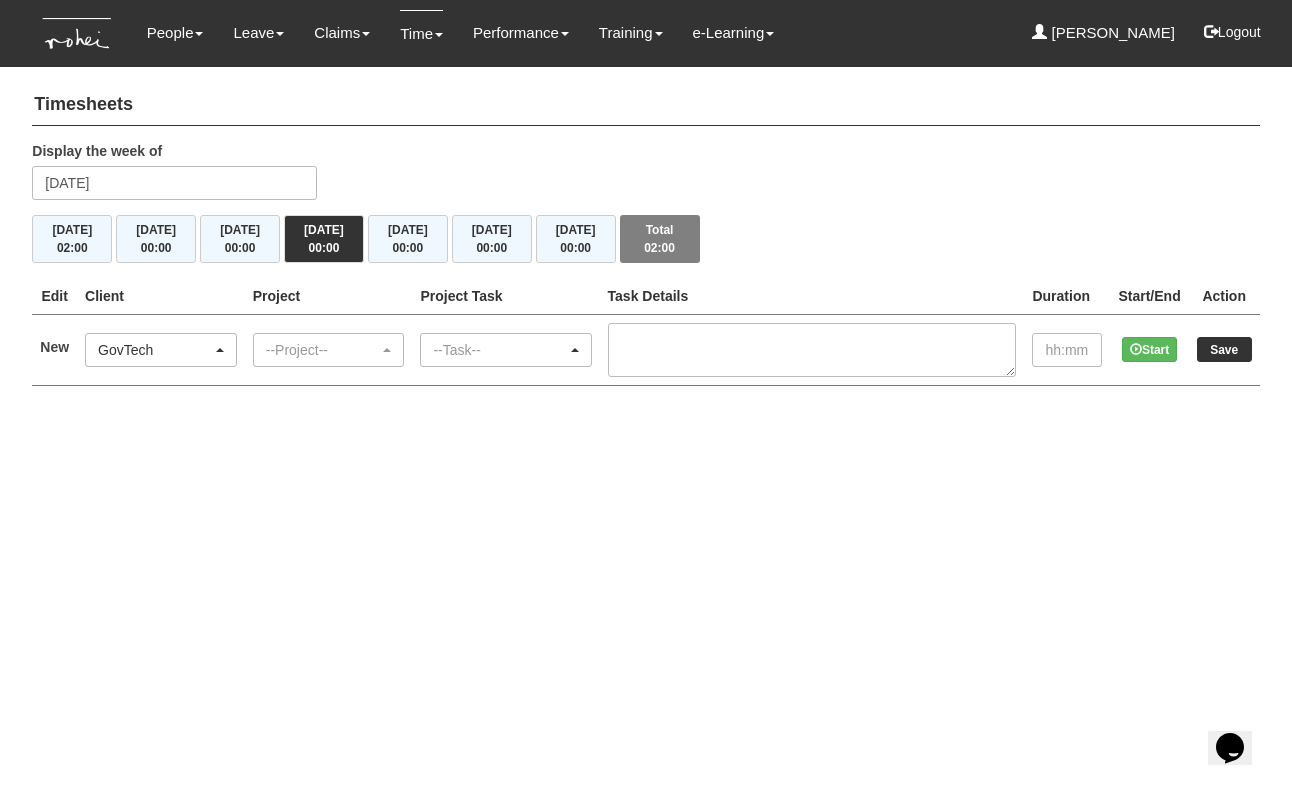 click on "--Task--" at bounding box center [499, 350] 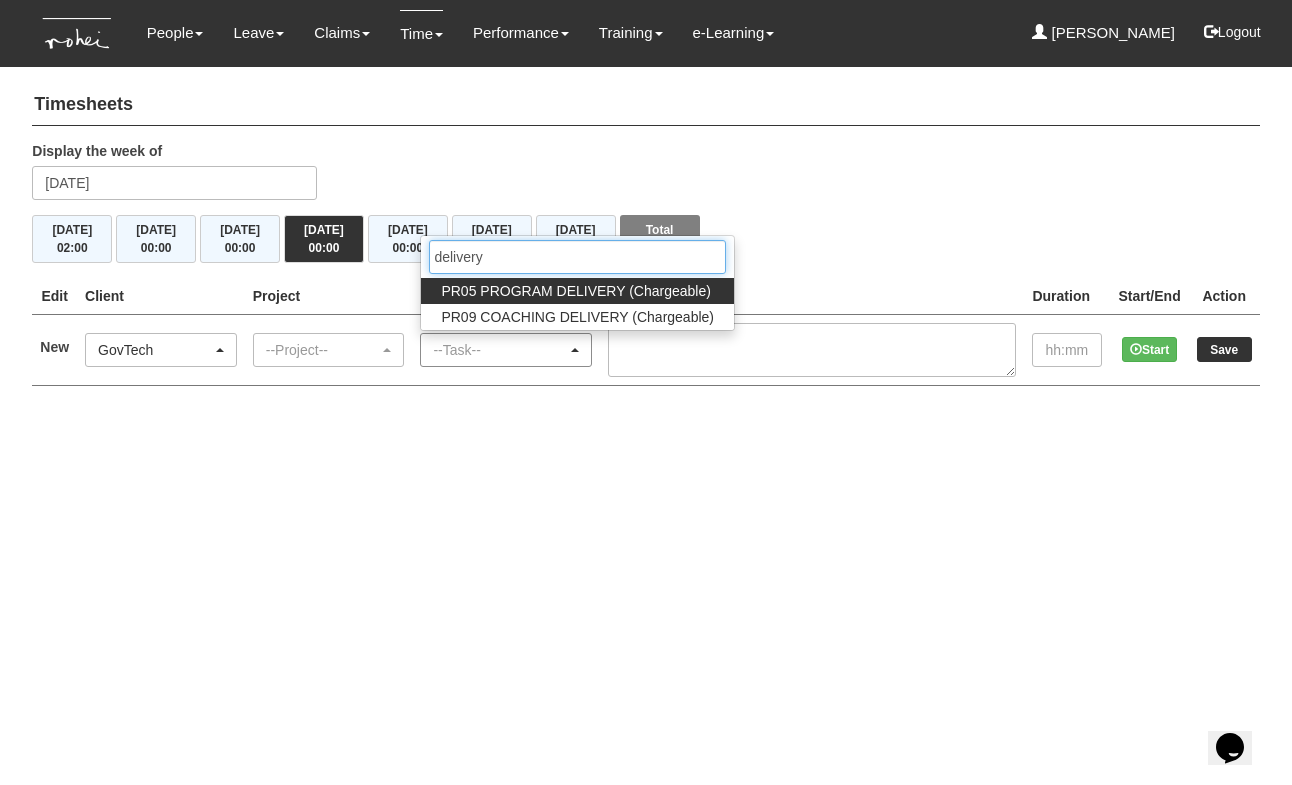 type on "delivery" 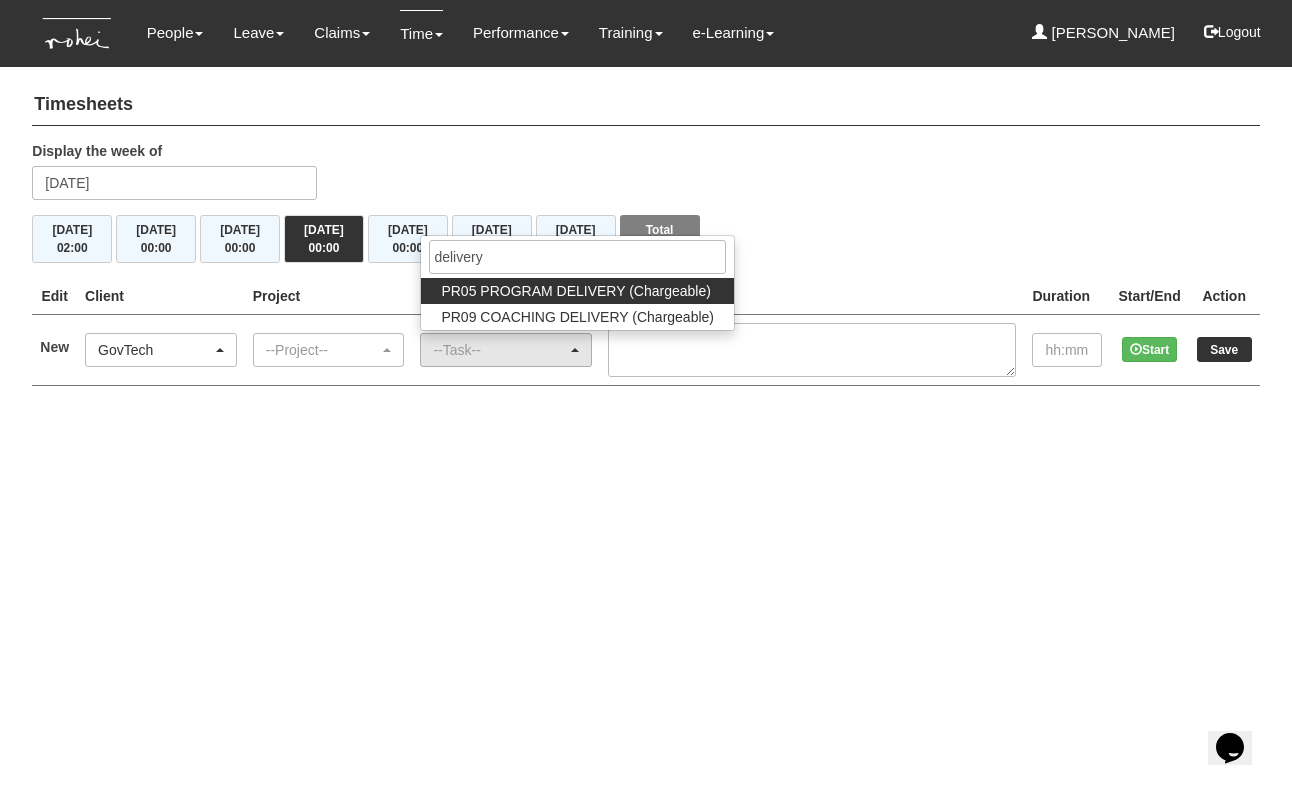 drag, startPoint x: 529, startPoint y: 350, endPoint x: 603, endPoint y: 285, distance: 98.49365 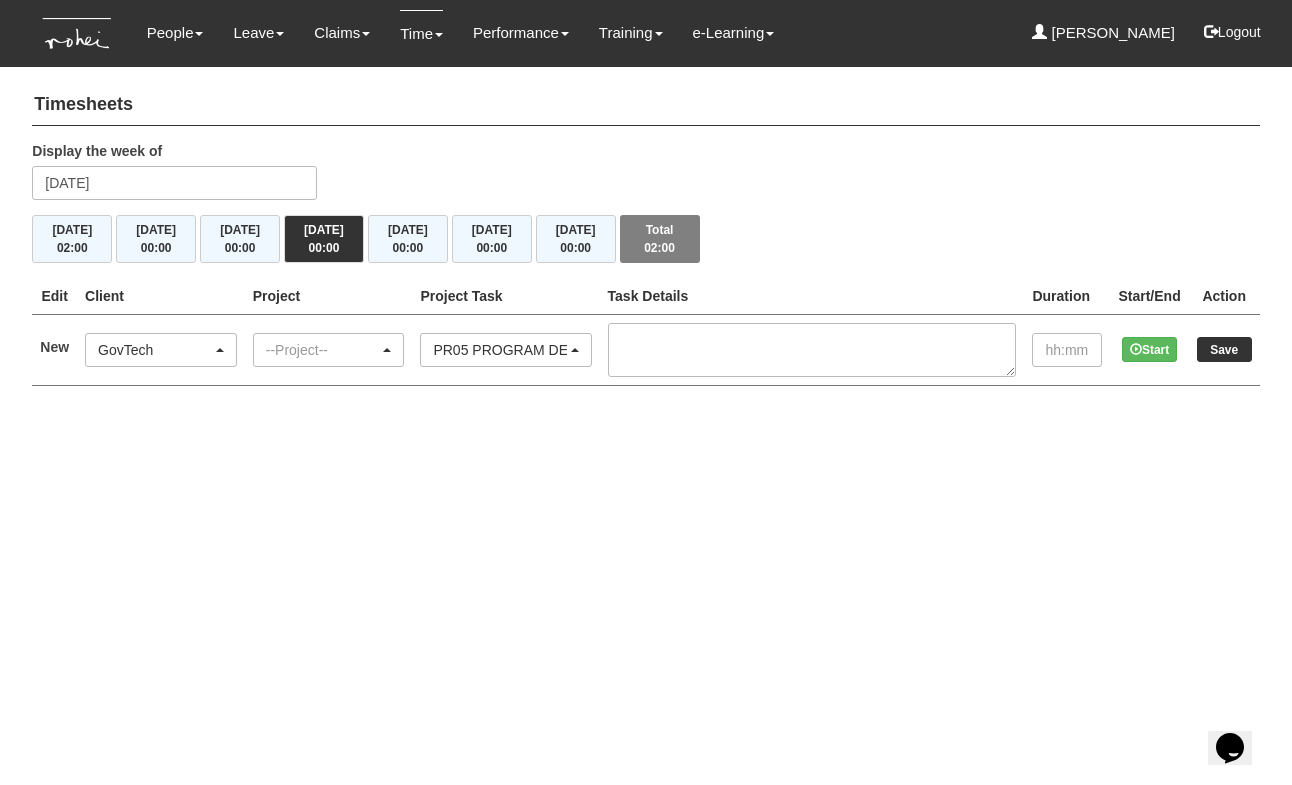 click on "--Project--" at bounding box center [323, 350] 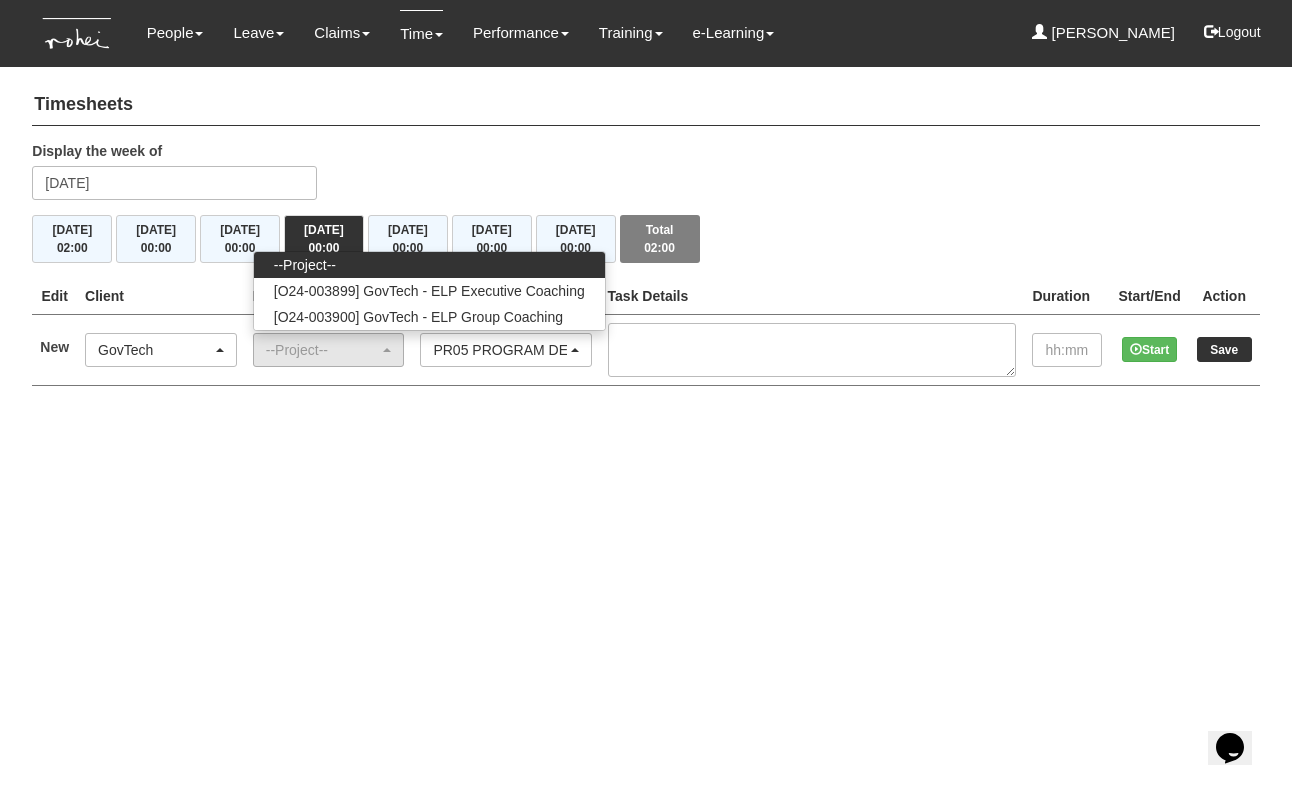 drag, startPoint x: 183, startPoint y: 343, endPoint x: 250, endPoint y: 338, distance: 67.18631 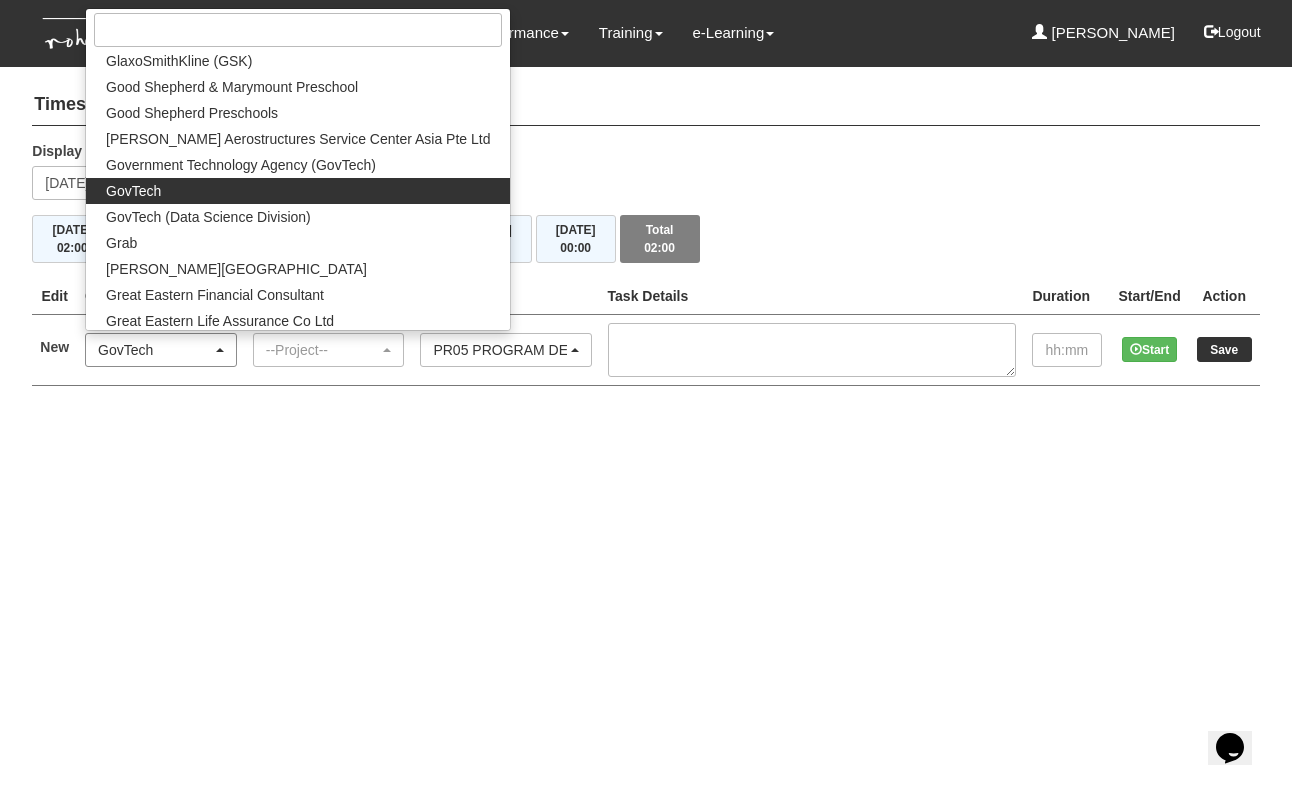 click on "GovTech" at bounding box center [161, 350] 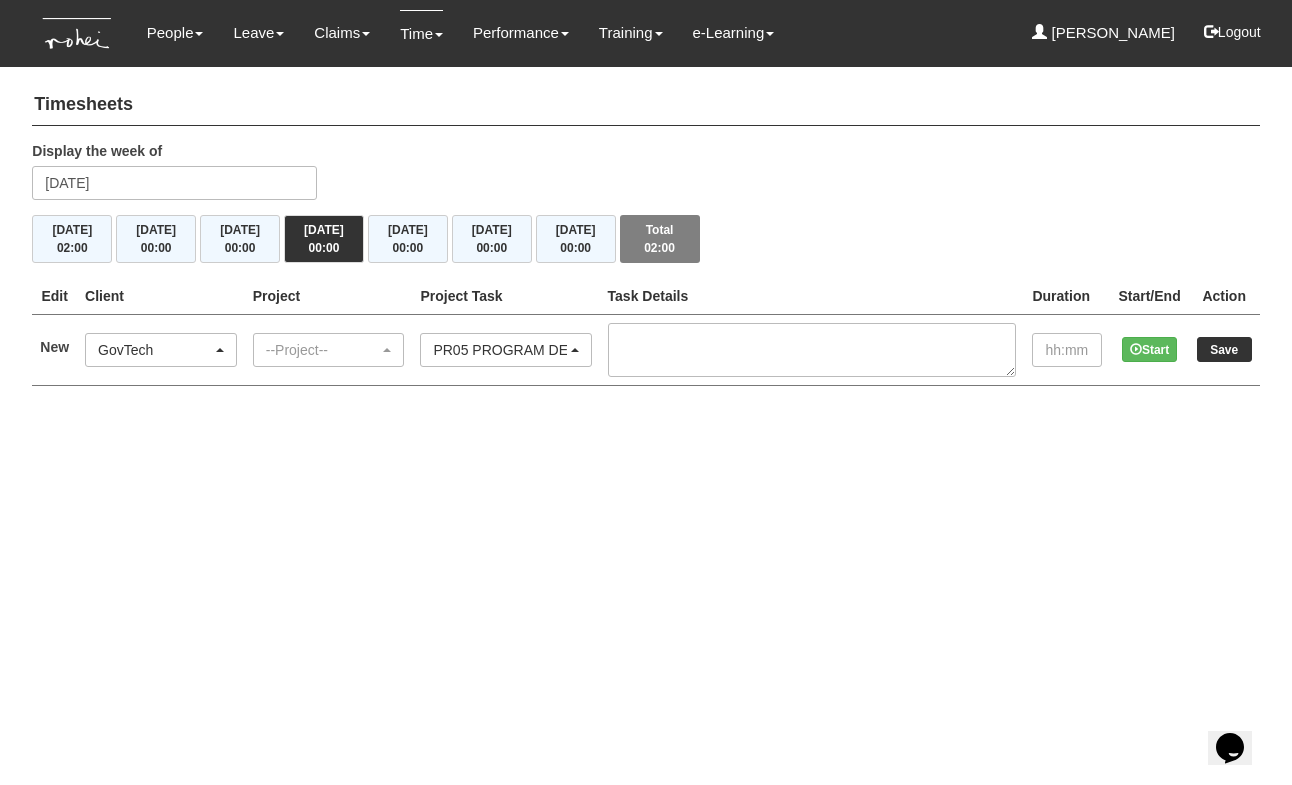 click on "GovTech" at bounding box center [161, 350] 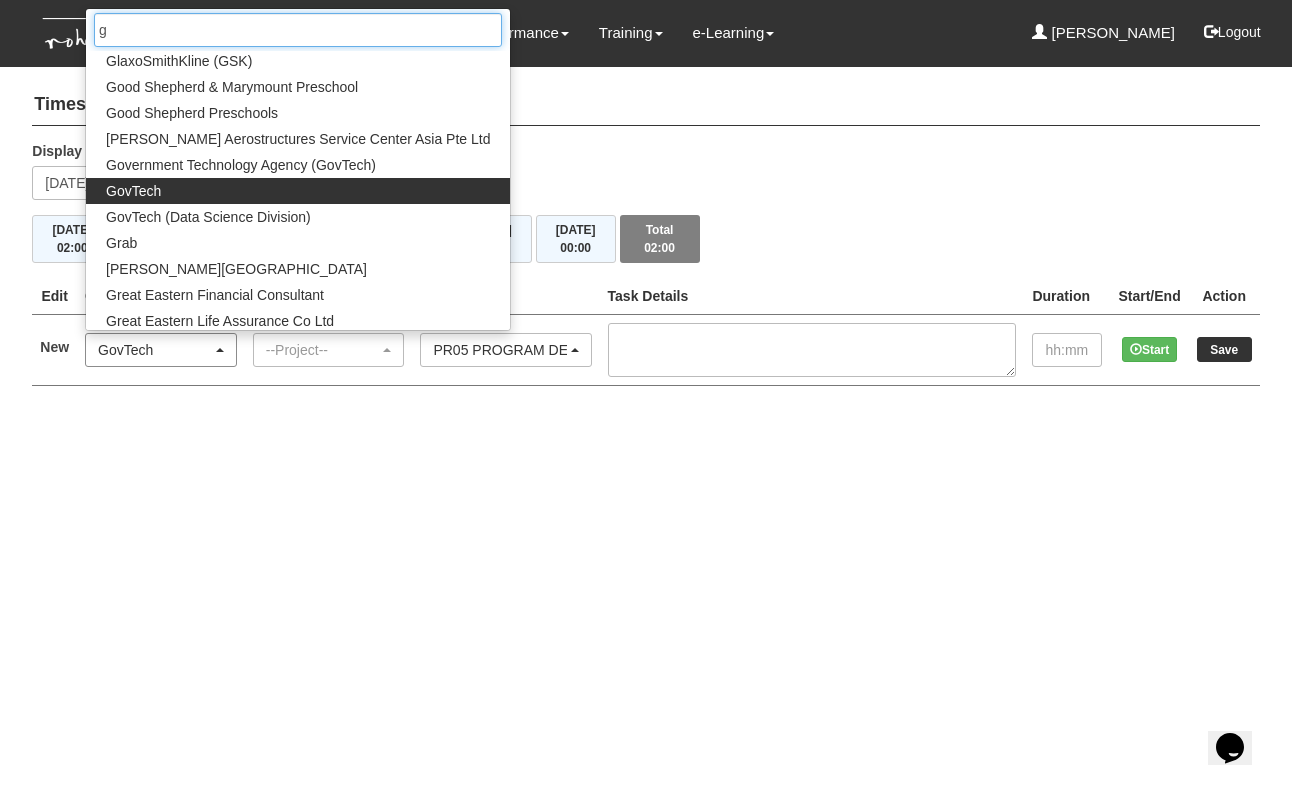 scroll, scrollTop: 0, scrollLeft: 0, axis: both 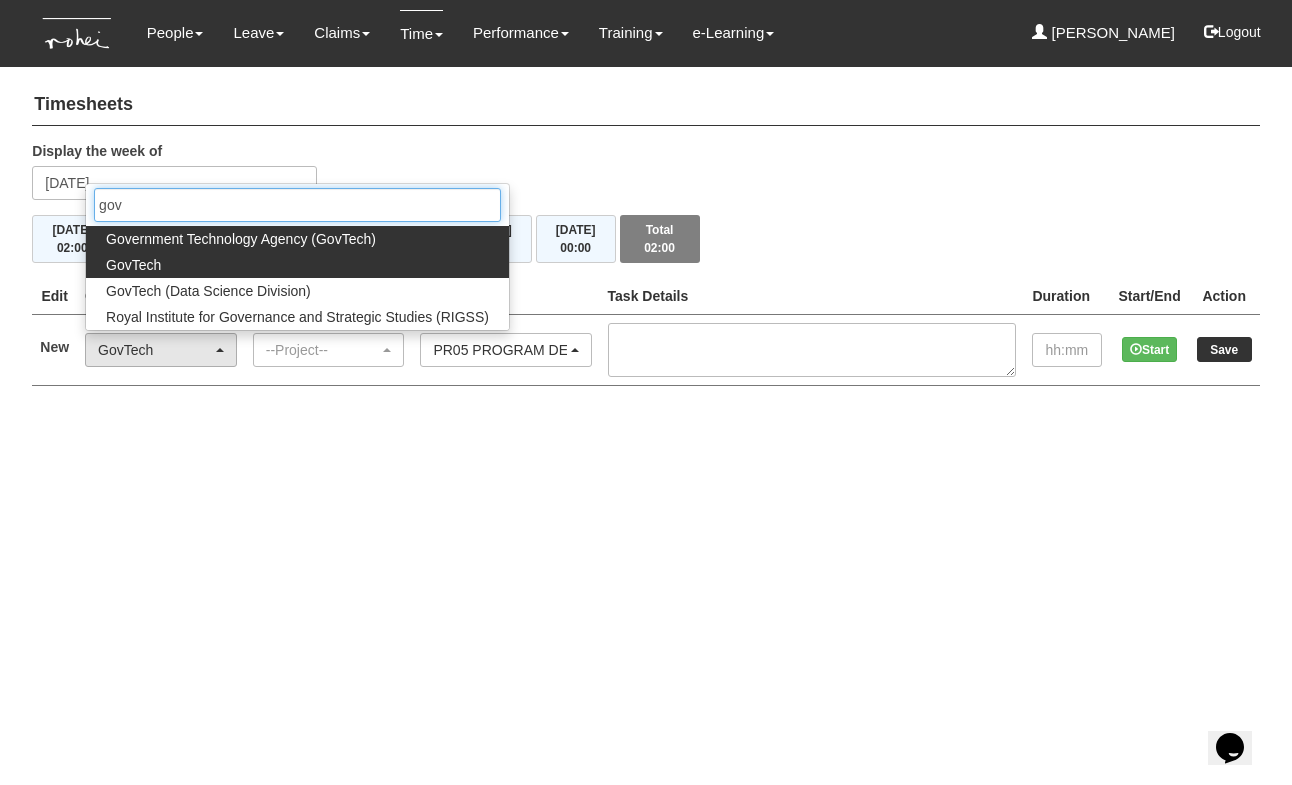 type on "gov" 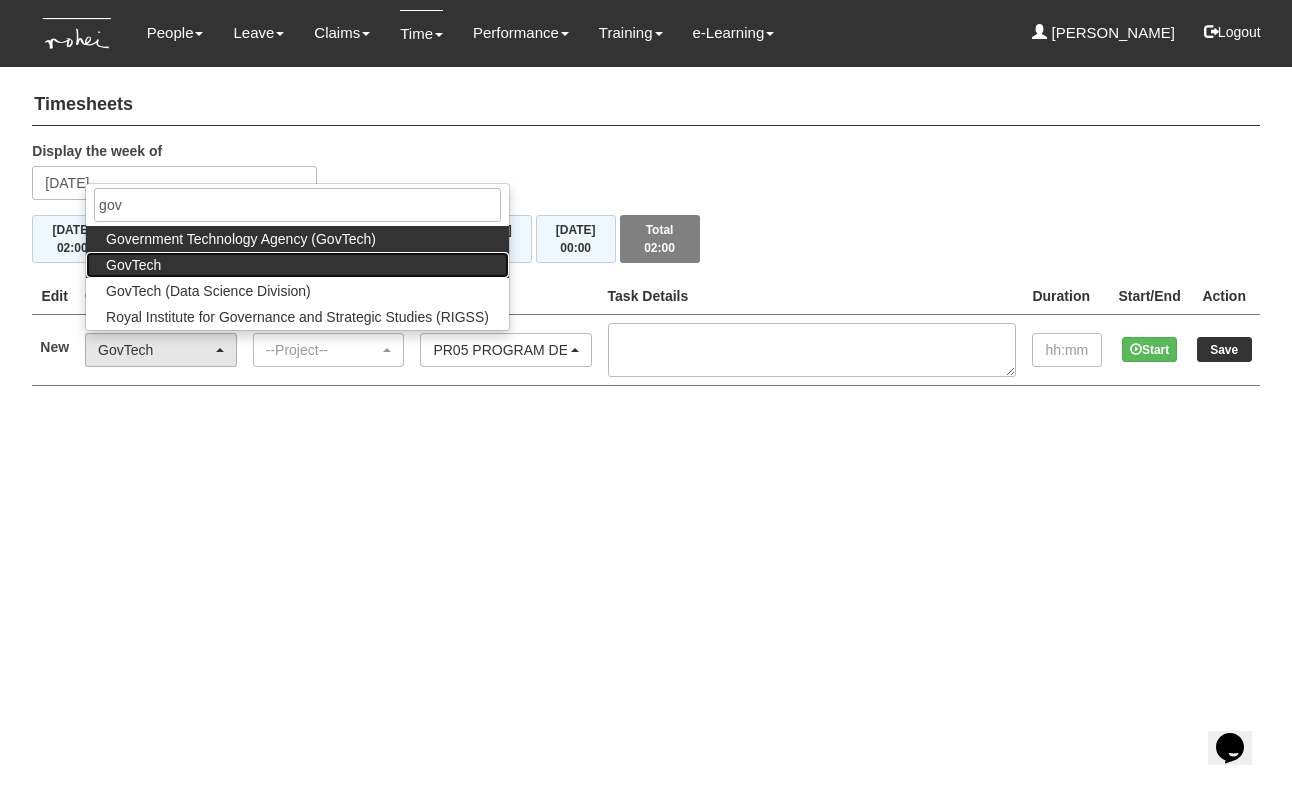 click on "GovTech" at bounding box center (133, 265) 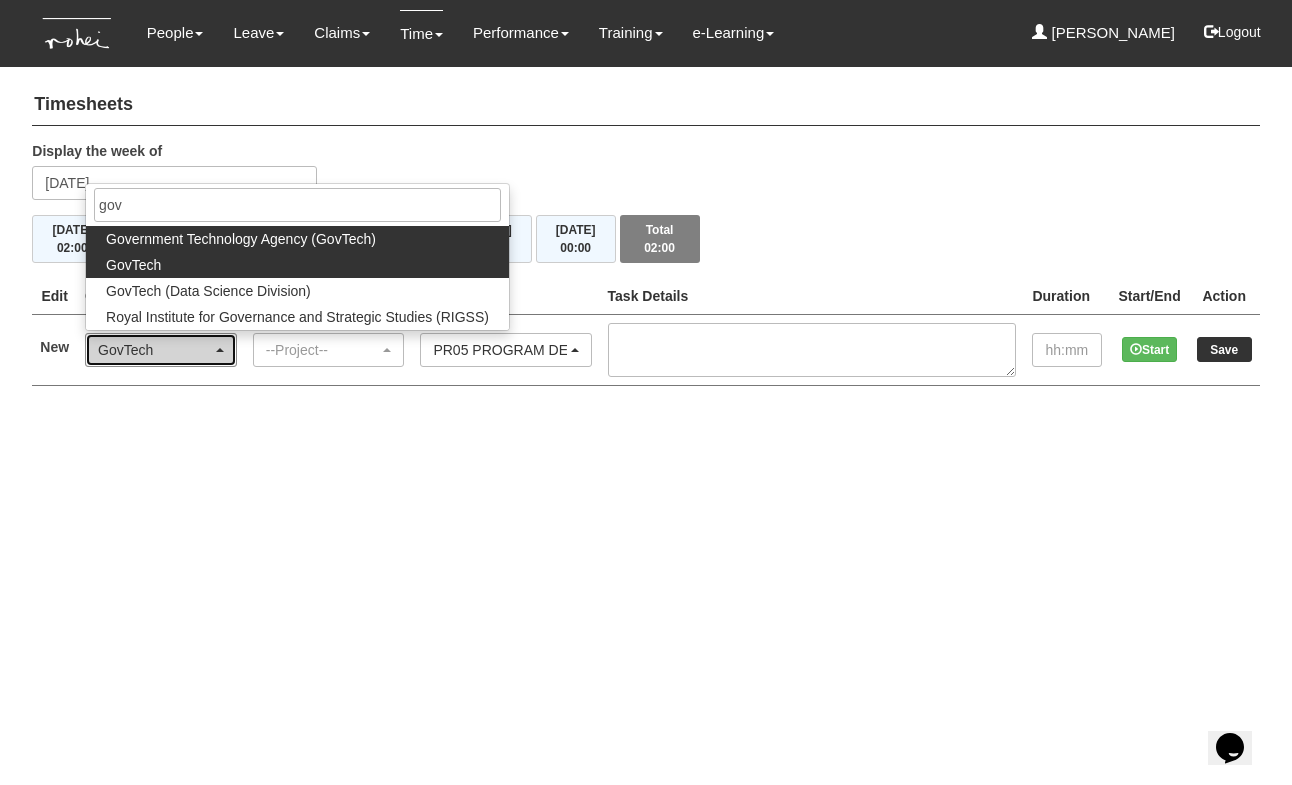 select on "427" 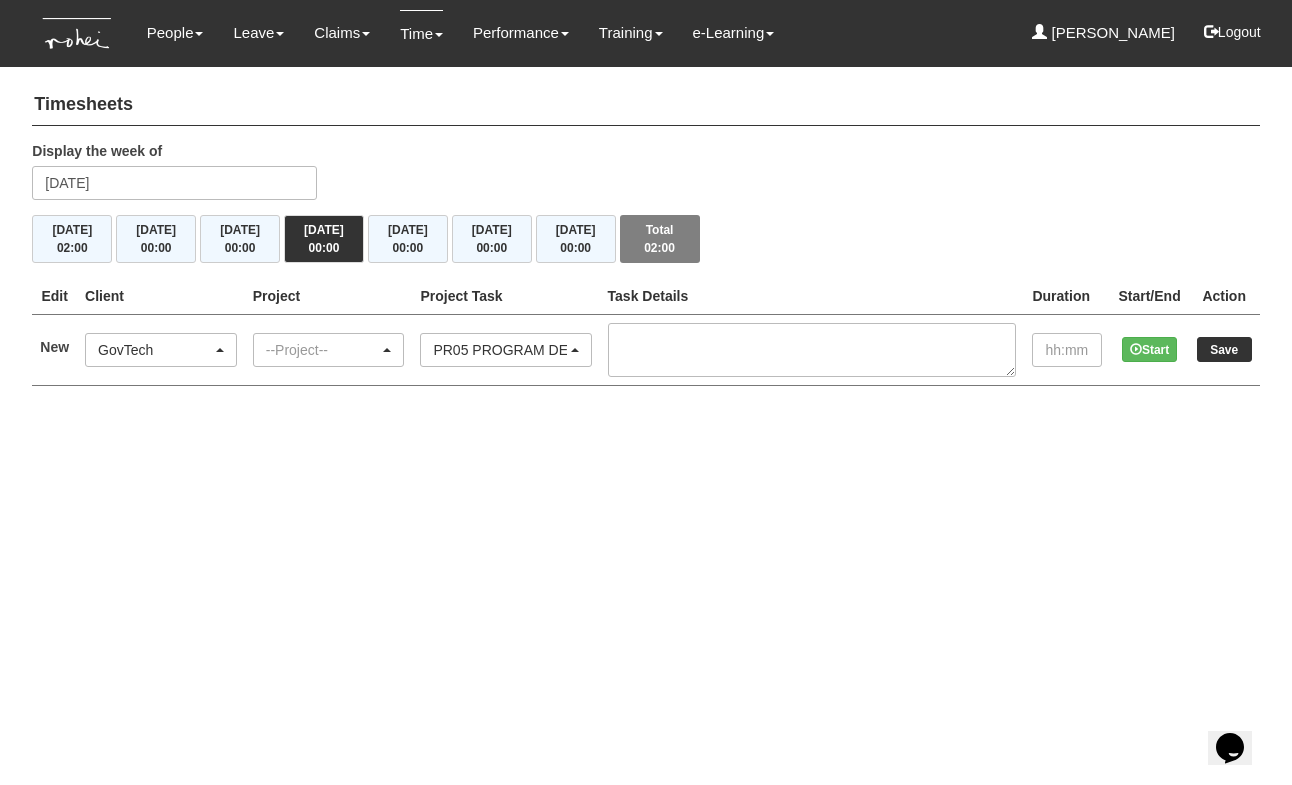 click on "--Project--" at bounding box center (323, 350) 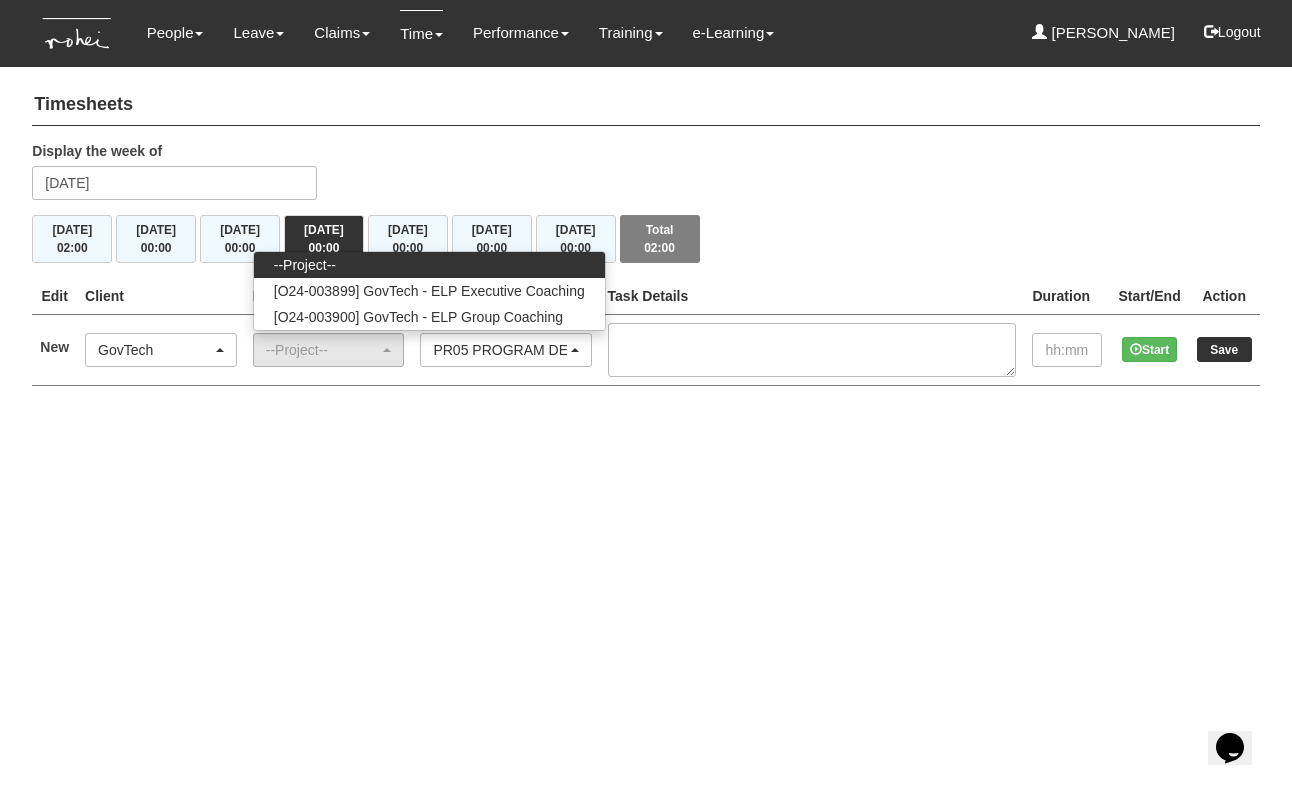 click on "Toggle navigation
People
Personal Information
Staff  Directory
Leave
Apply for Leave
Claim Time Off-in-lieu Leave Forecast" at bounding box center (646, 213) 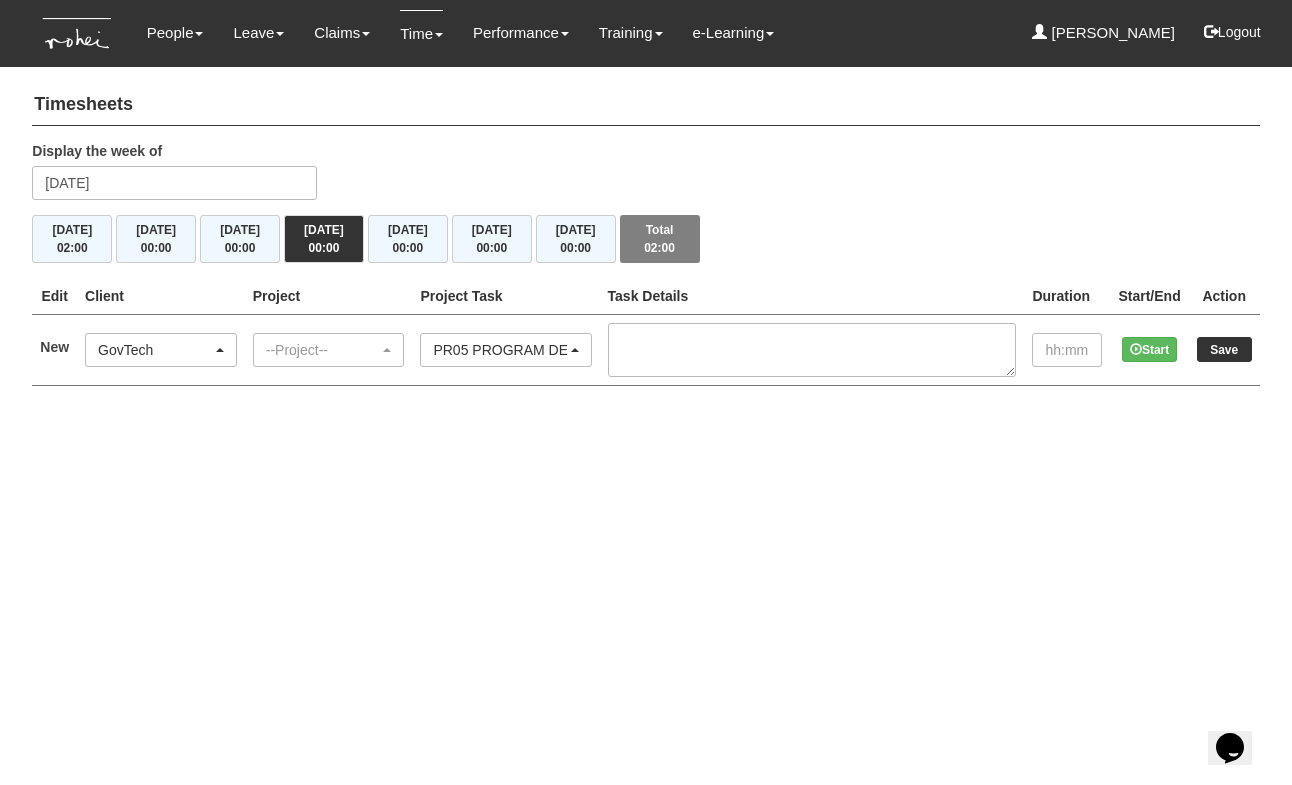 click on "00:00" at bounding box center (575, 248) 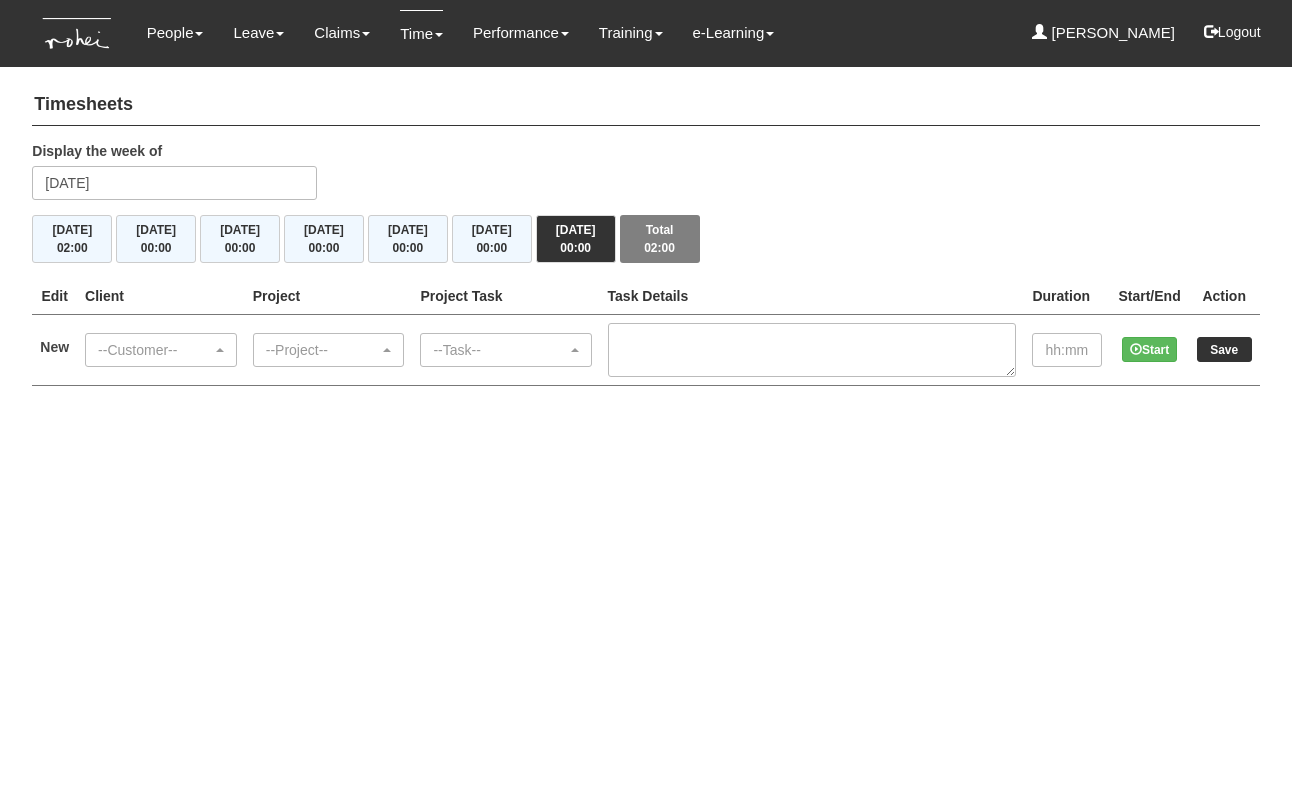 scroll, scrollTop: 0, scrollLeft: 0, axis: both 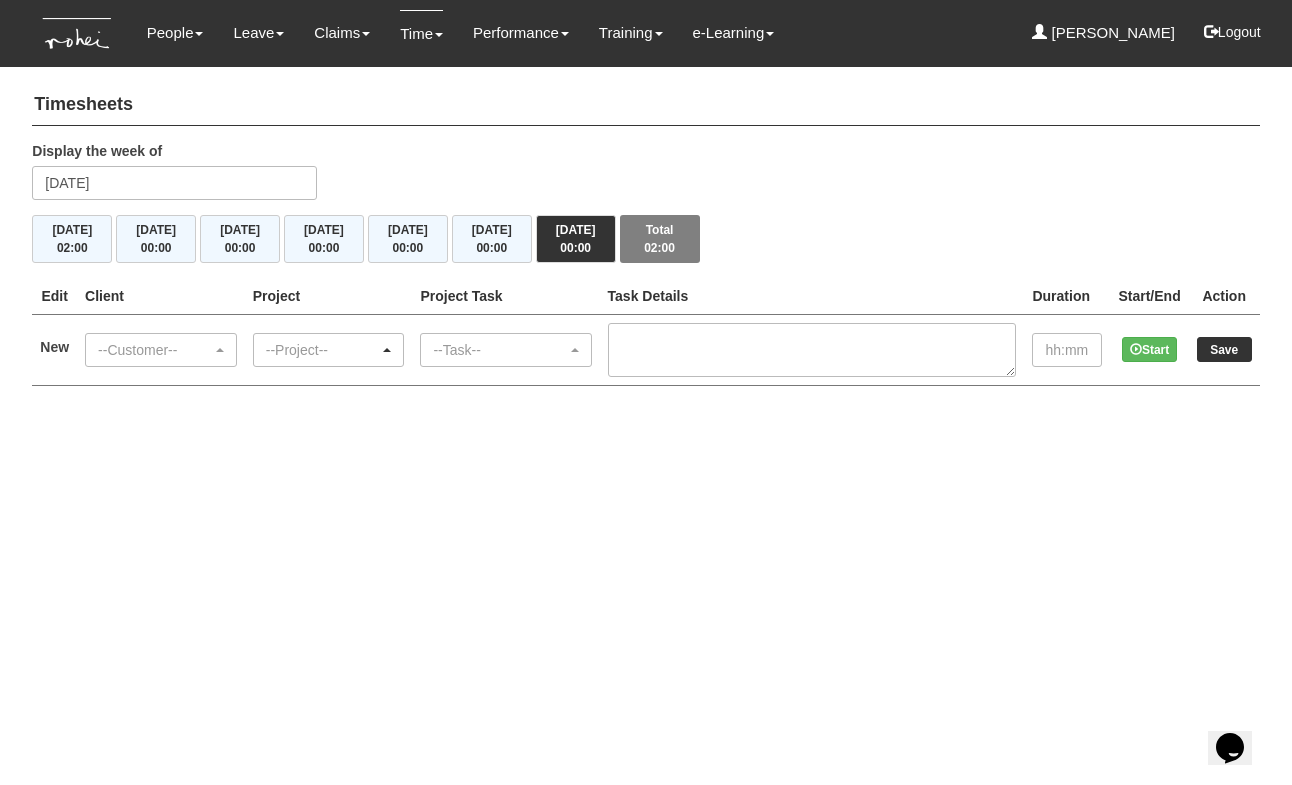 click on "--Project--" at bounding box center [323, 350] 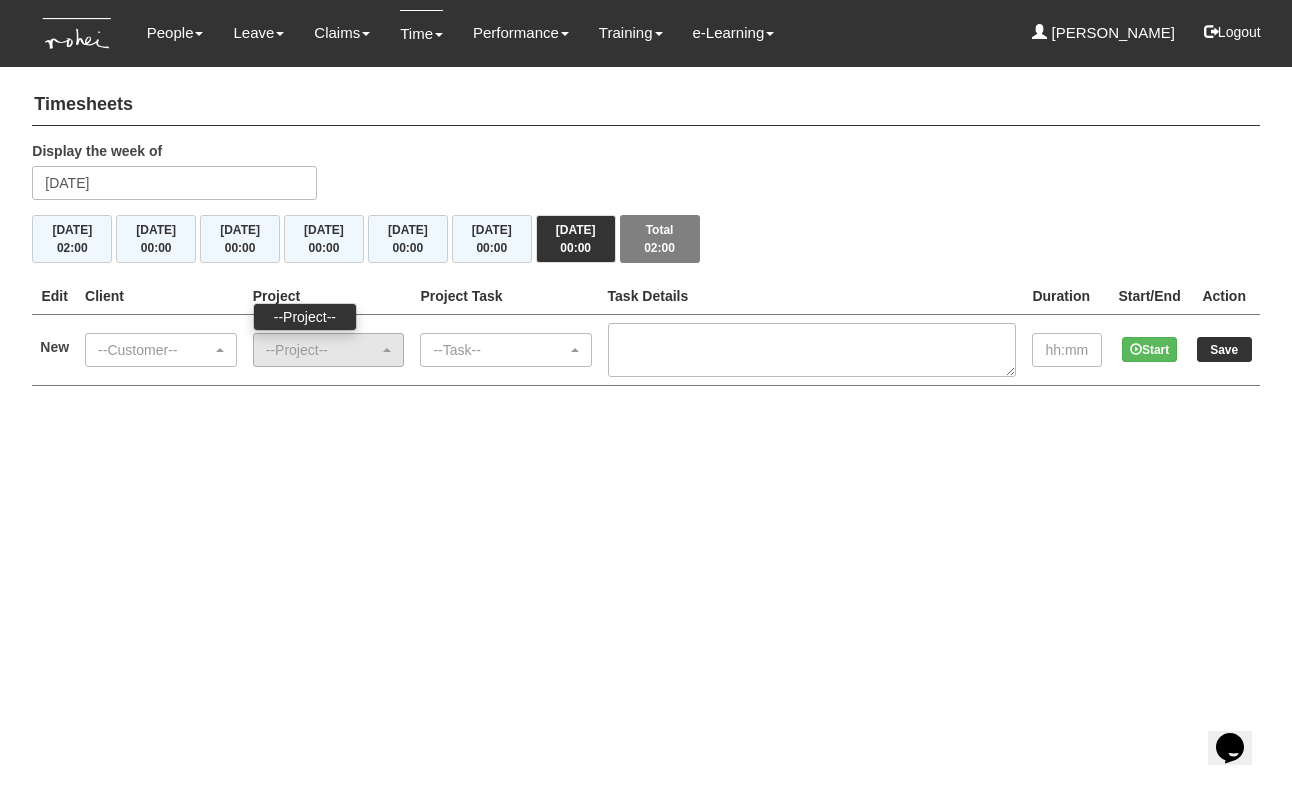 click on "Toggle navigation
People
Personal Information
Staff  Directory
Leave
Apply for Leave
Claim Time Off-in-lieu Leave Forecast" at bounding box center (646, 213) 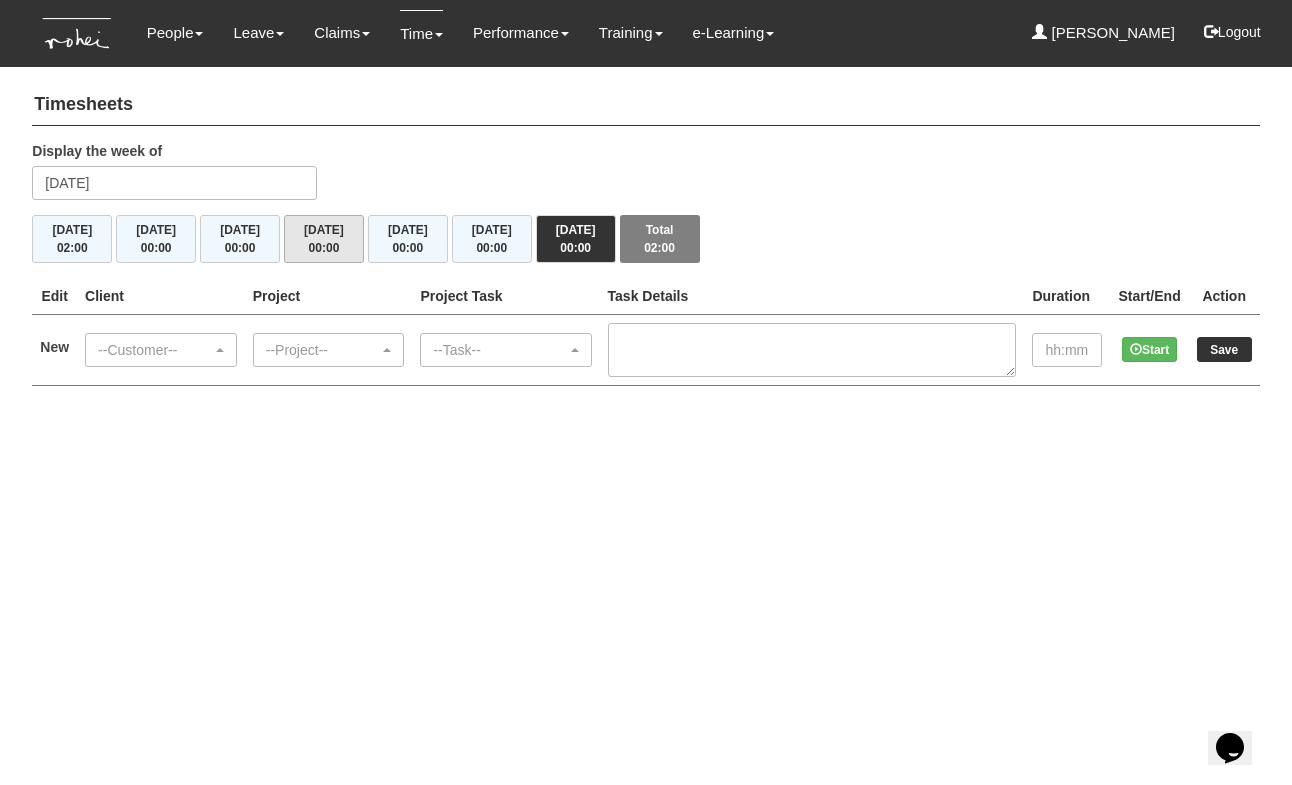click on "Thu 3/7 00:00" at bounding box center (324, 239) 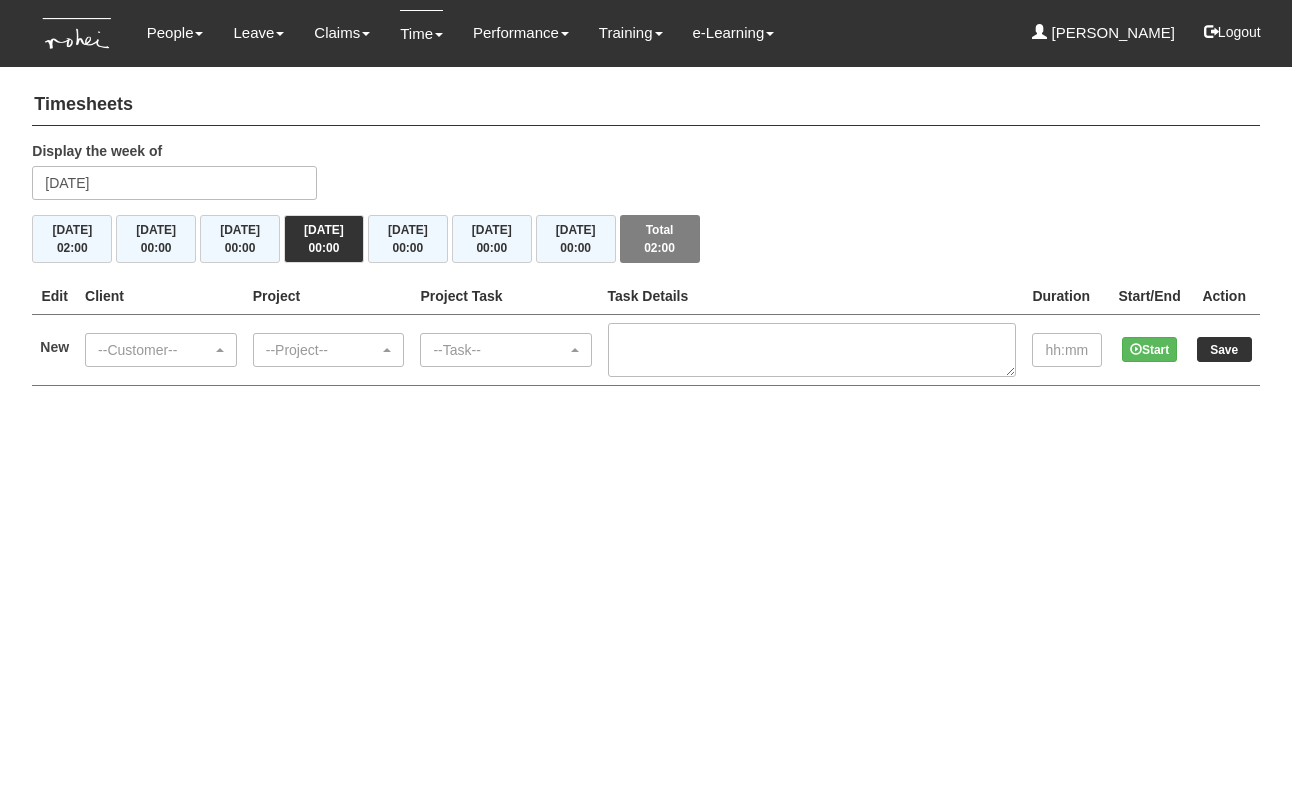 scroll, scrollTop: 0, scrollLeft: 0, axis: both 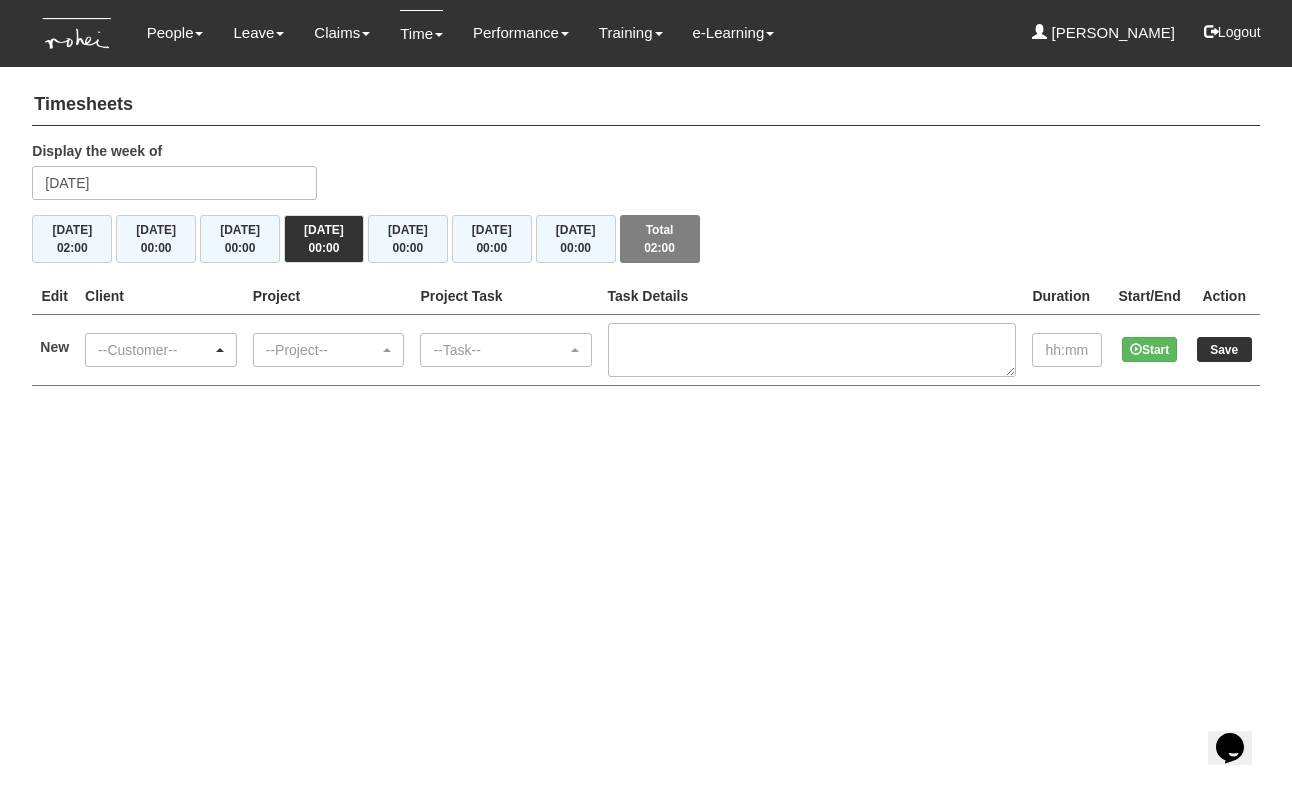 click on "--Customer--" at bounding box center (155, 350) 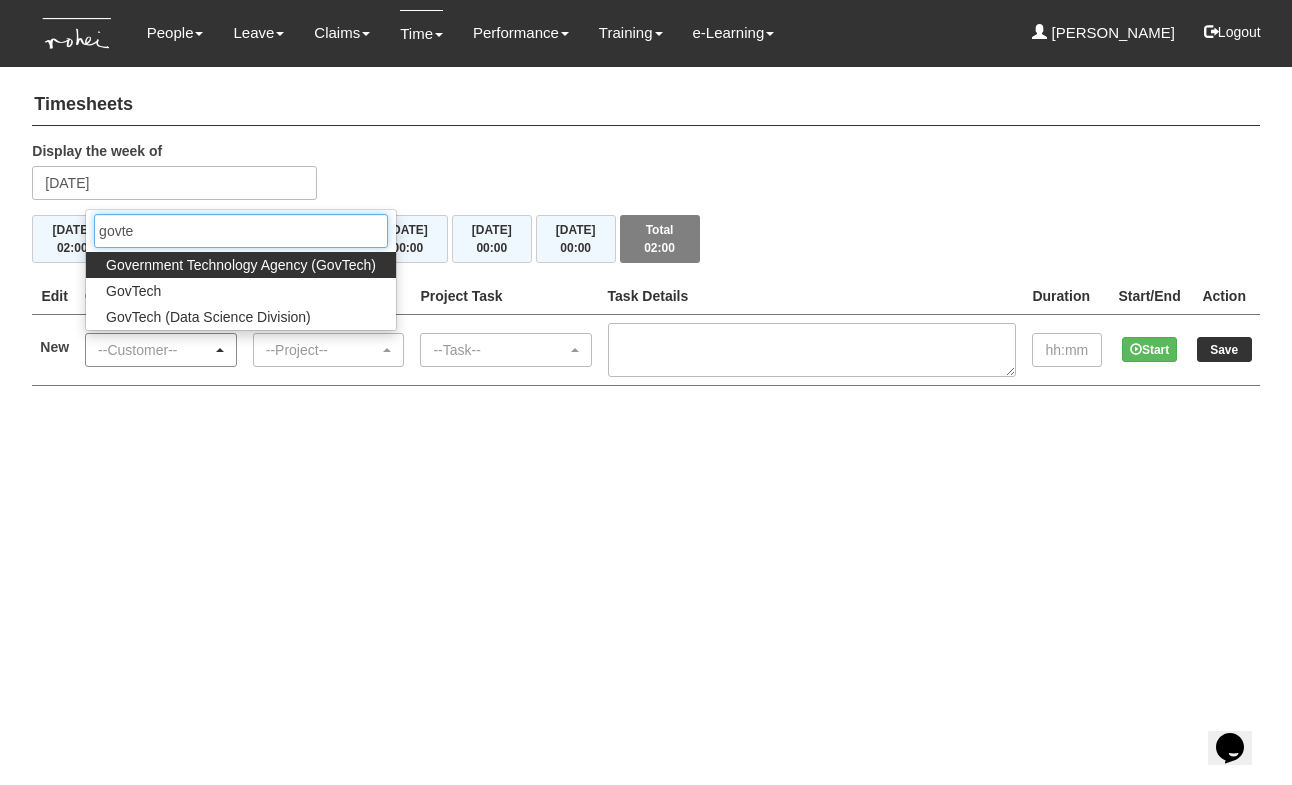 type on "govt" 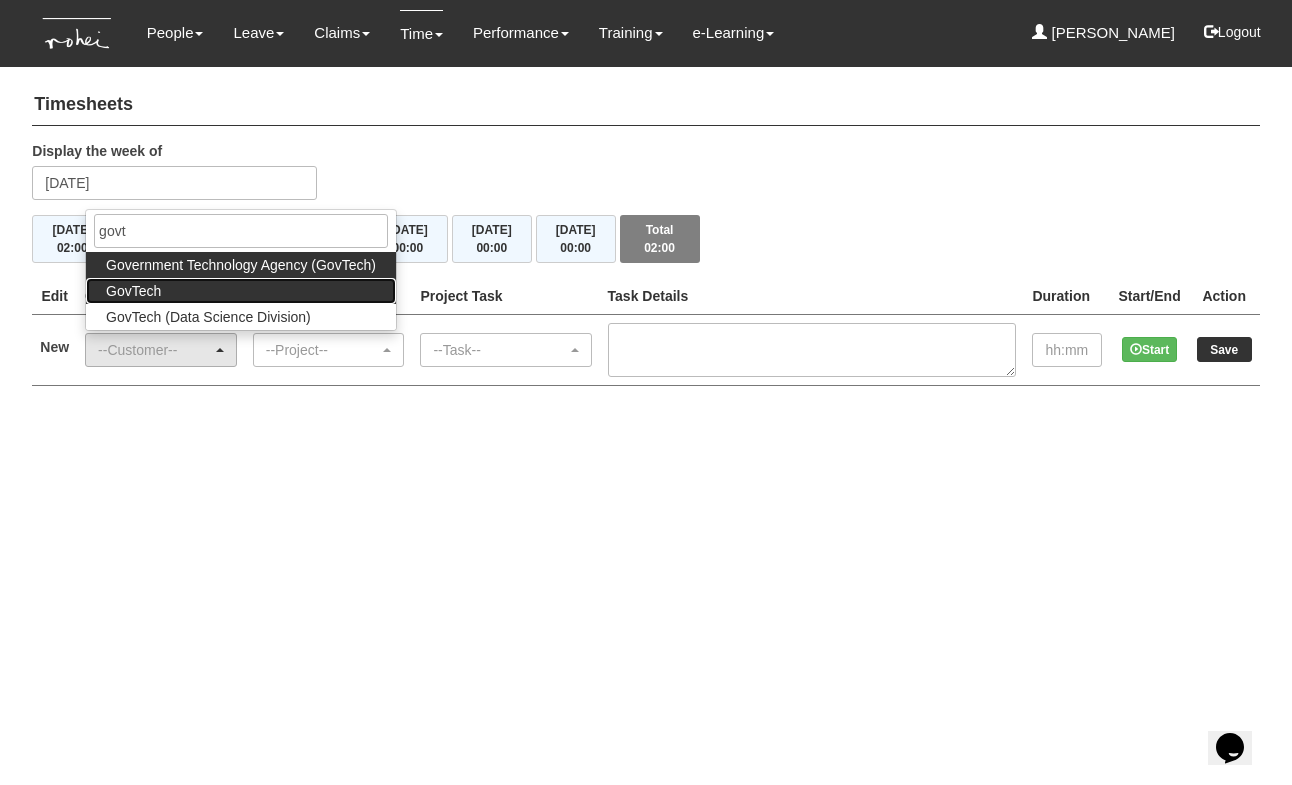 drag, startPoint x: 184, startPoint y: 353, endPoint x: 149, endPoint y: 294, distance: 68.60029 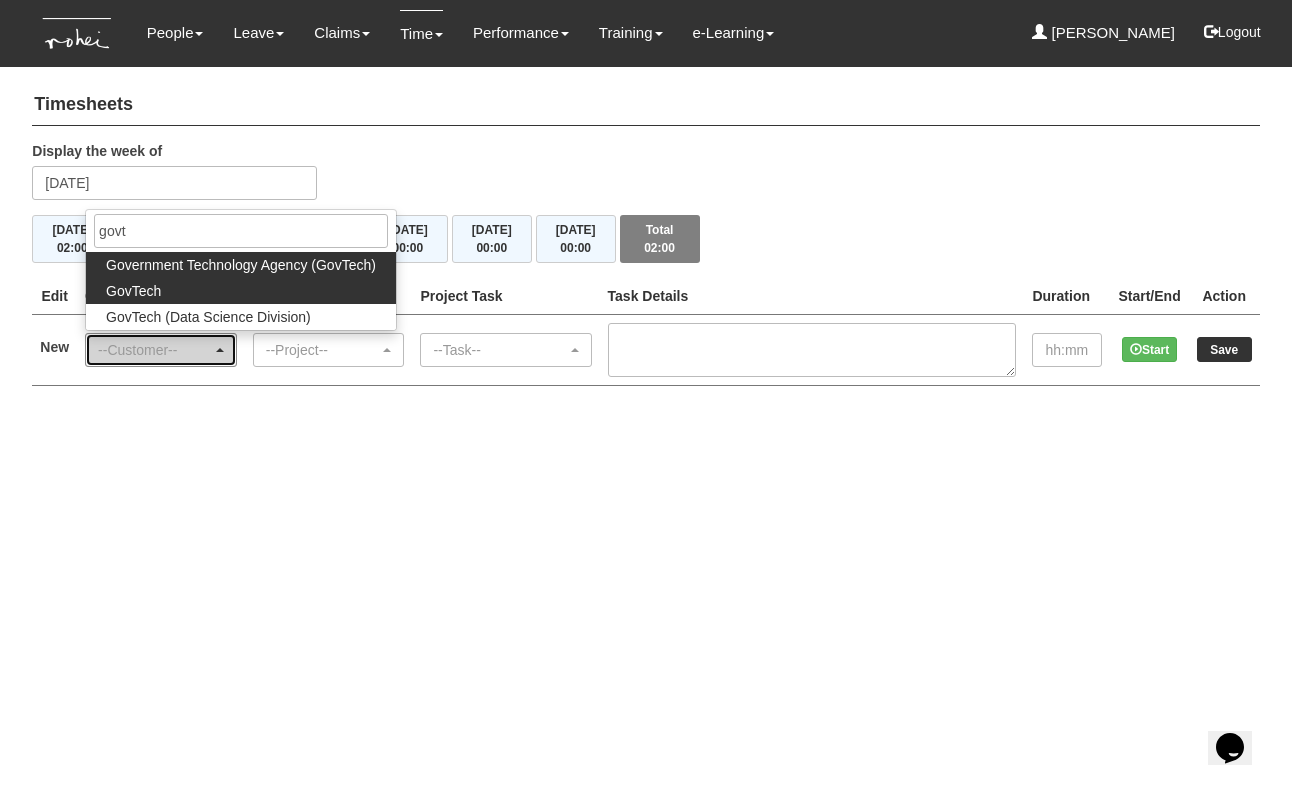 select on "427" 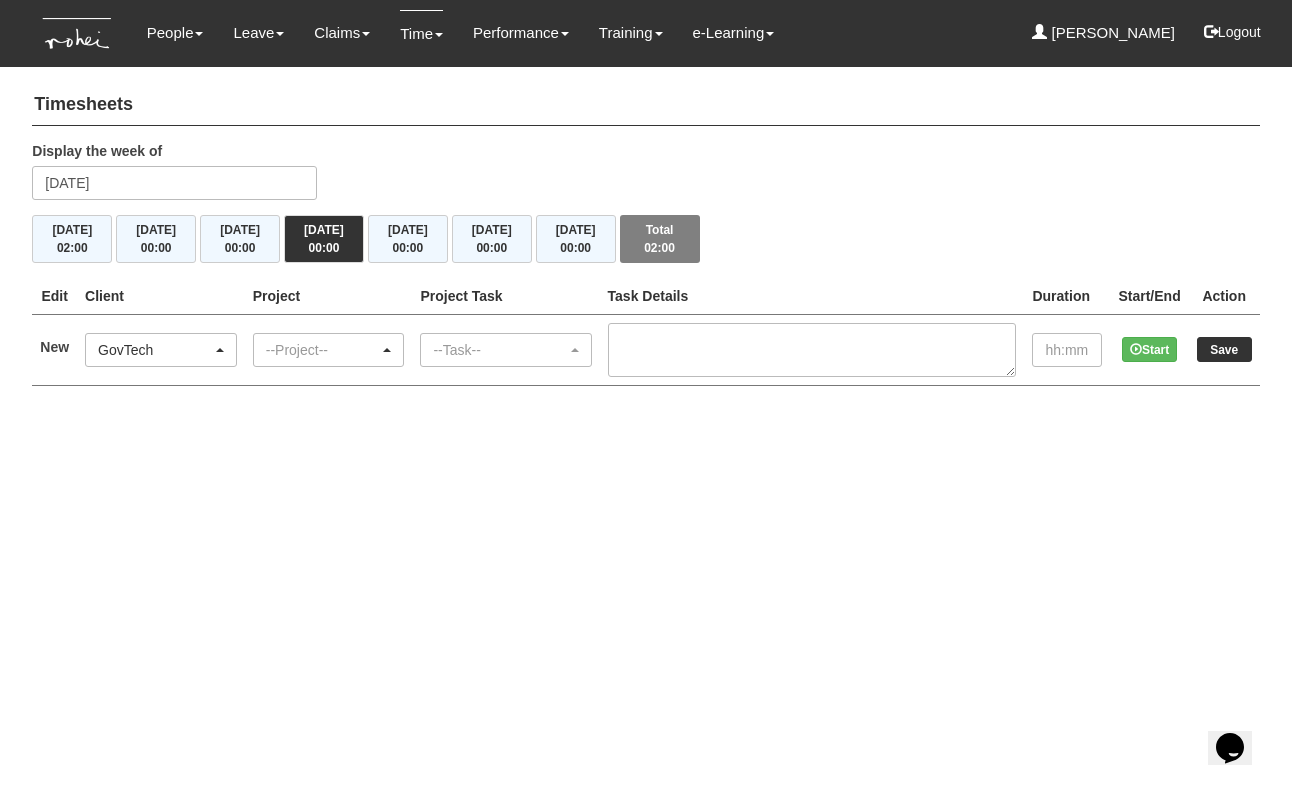 click on "--Project--" at bounding box center [323, 350] 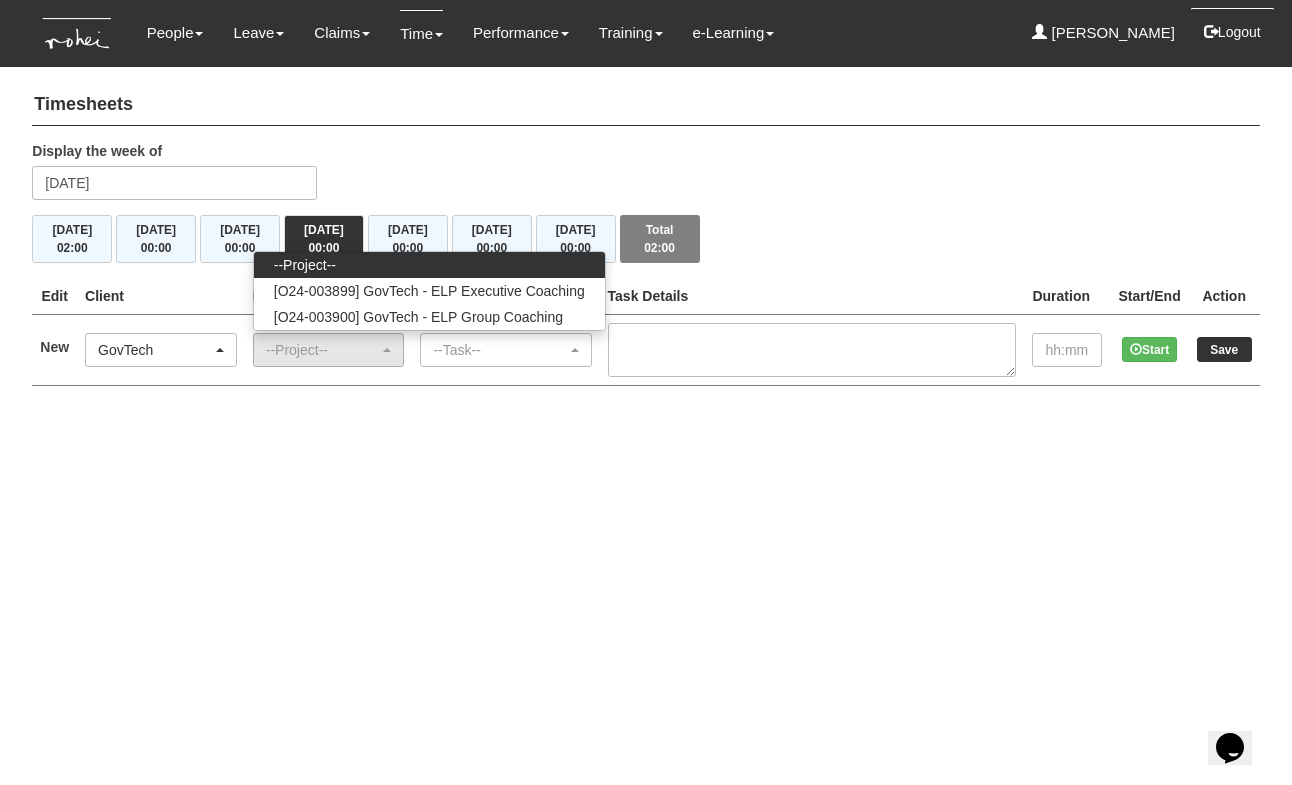 click on "Logout" at bounding box center (1232, 32) 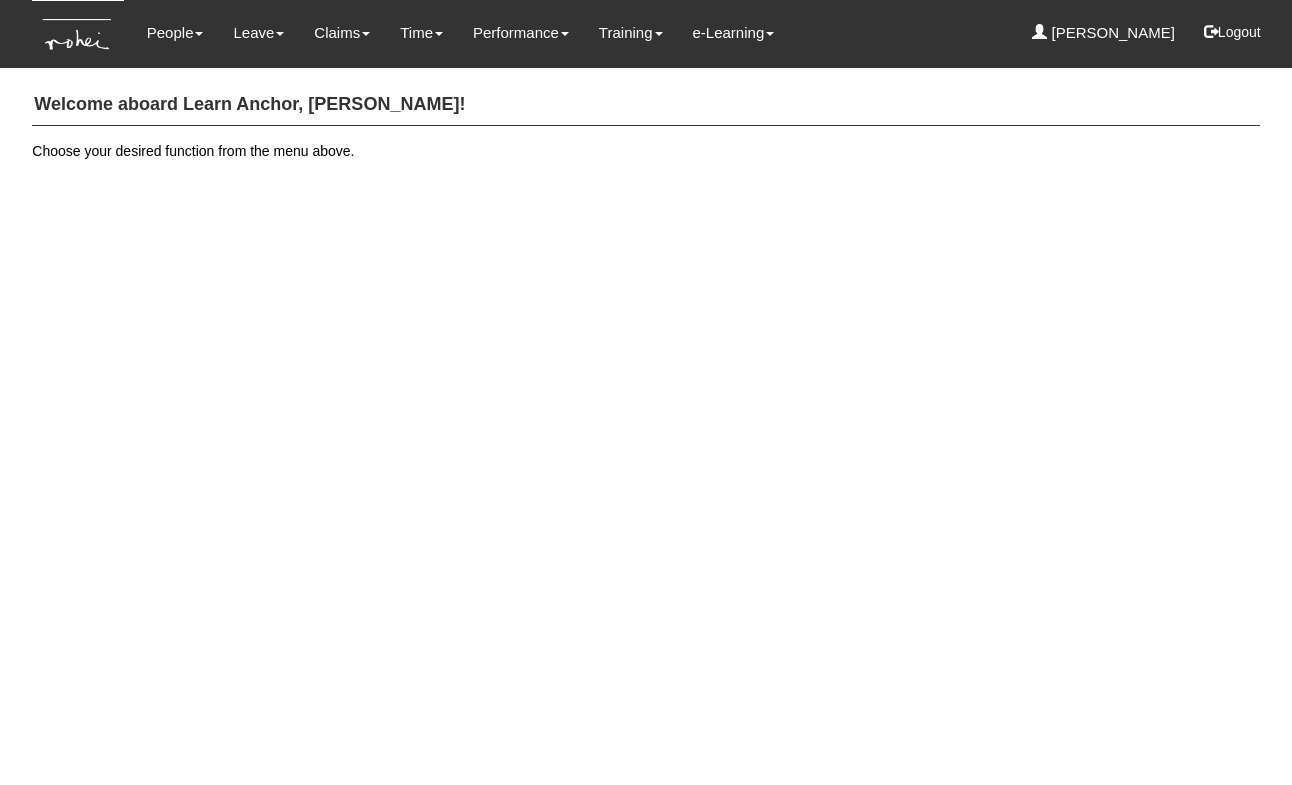 scroll, scrollTop: 0, scrollLeft: 0, axis: both 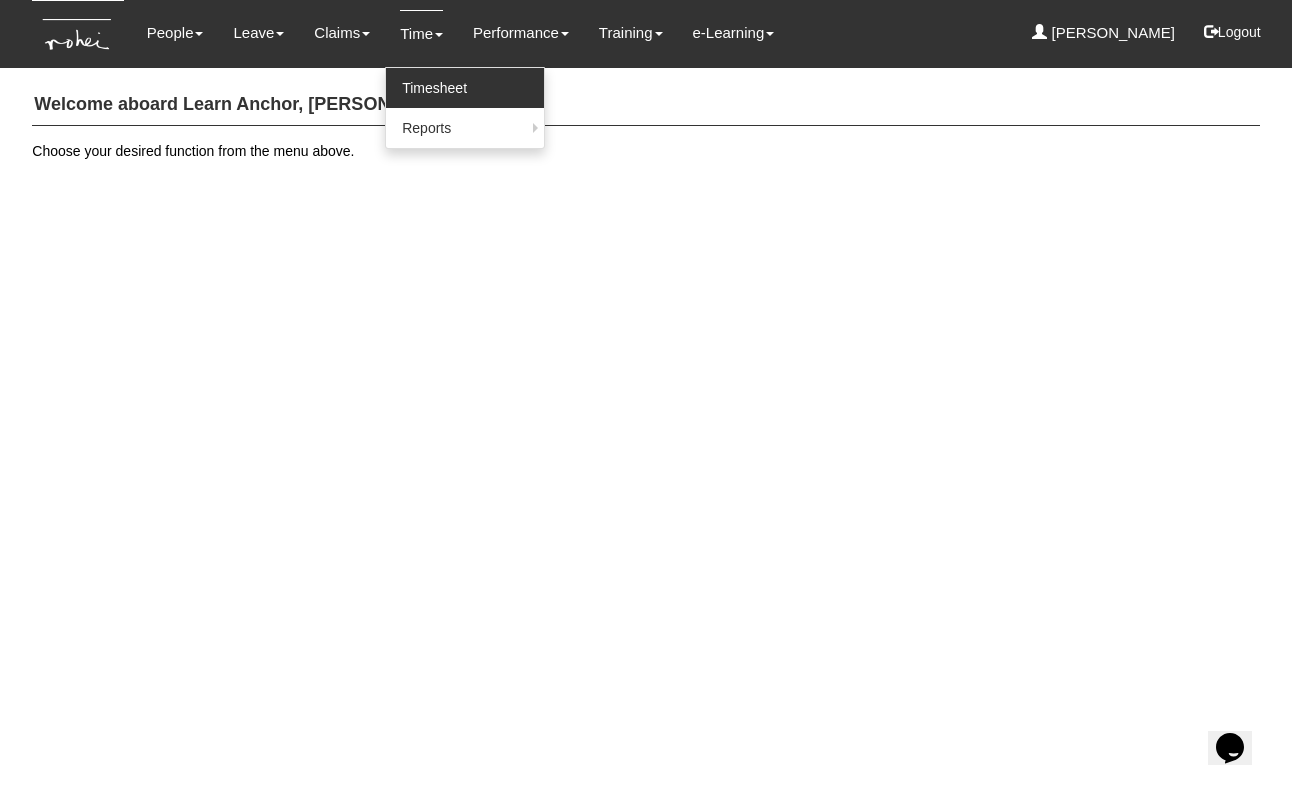 click on "Timesheet" at bounding box center [465, 88] 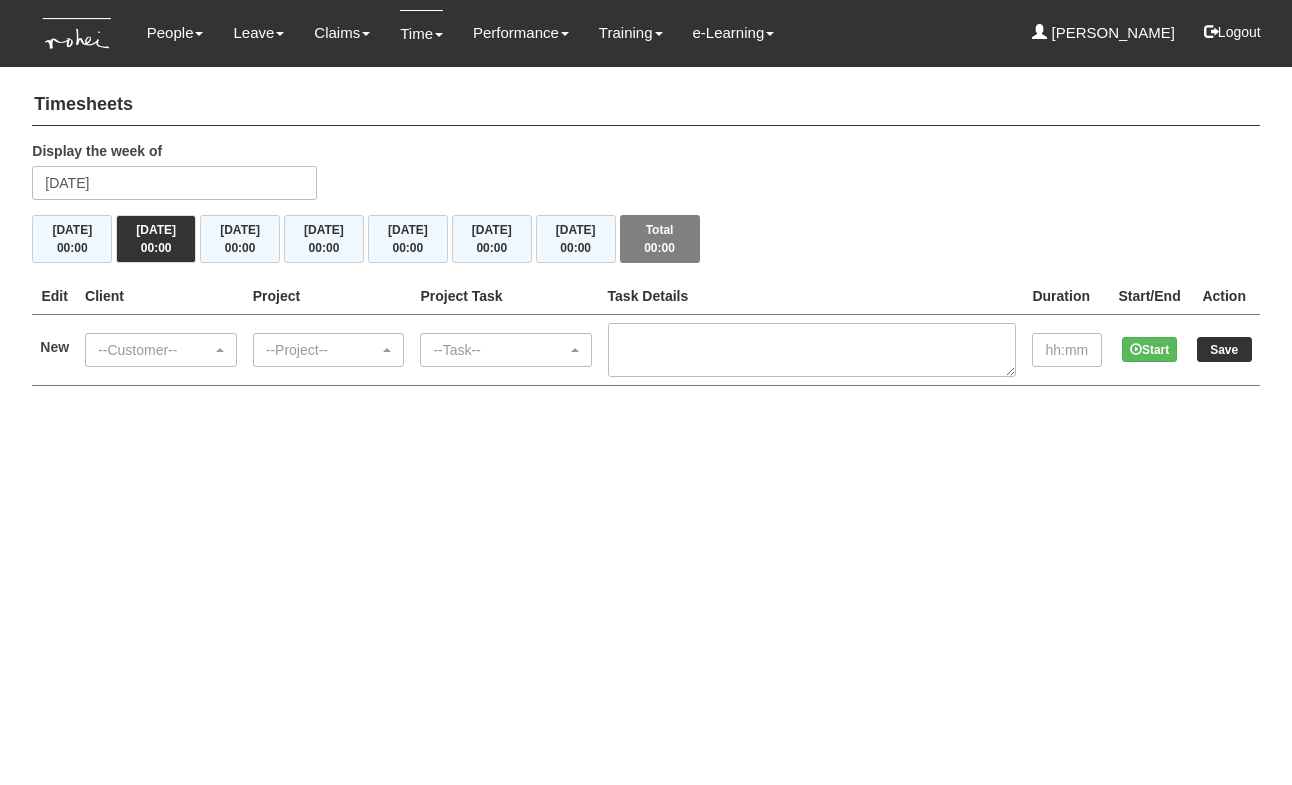 scroll, scrollTop: 0, scrollLeft: 0, axis: both 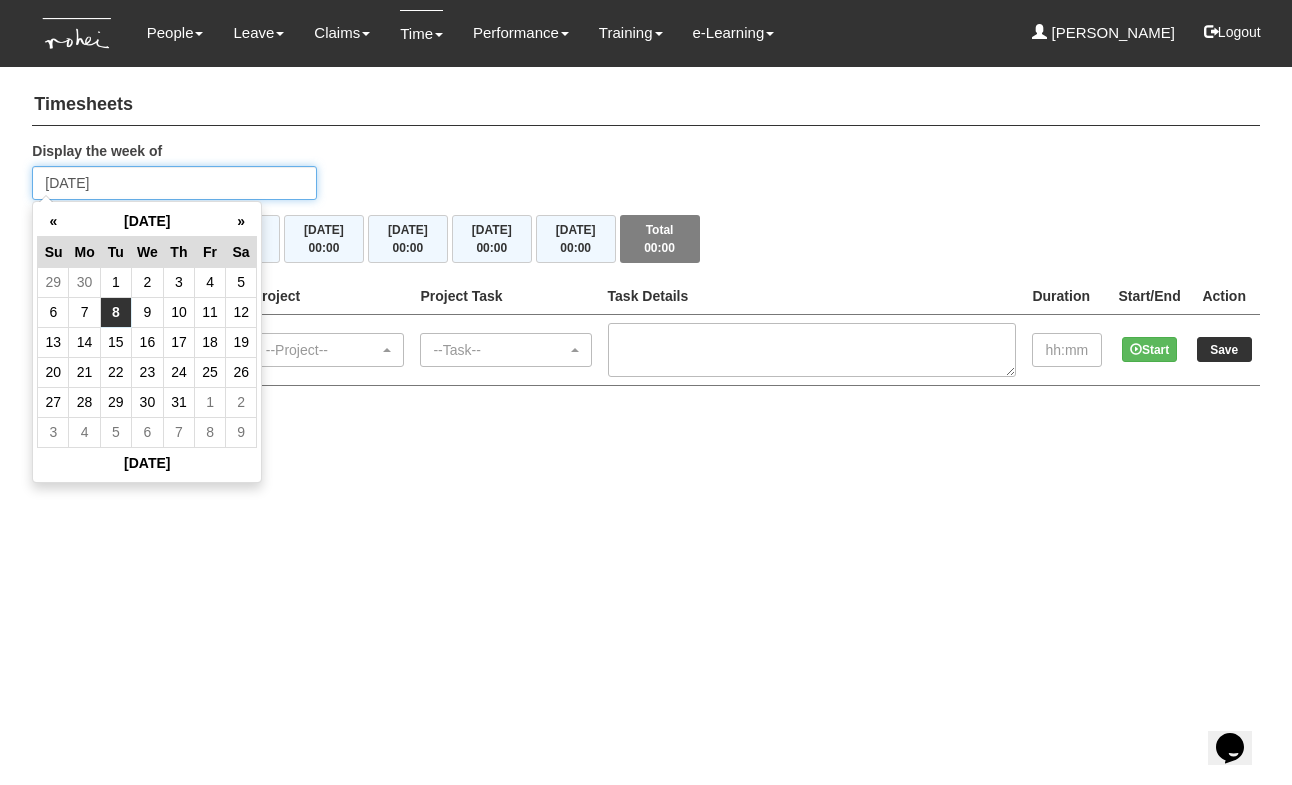click on "Tuesday 8 July 2025" at bounding box center (174, 183) 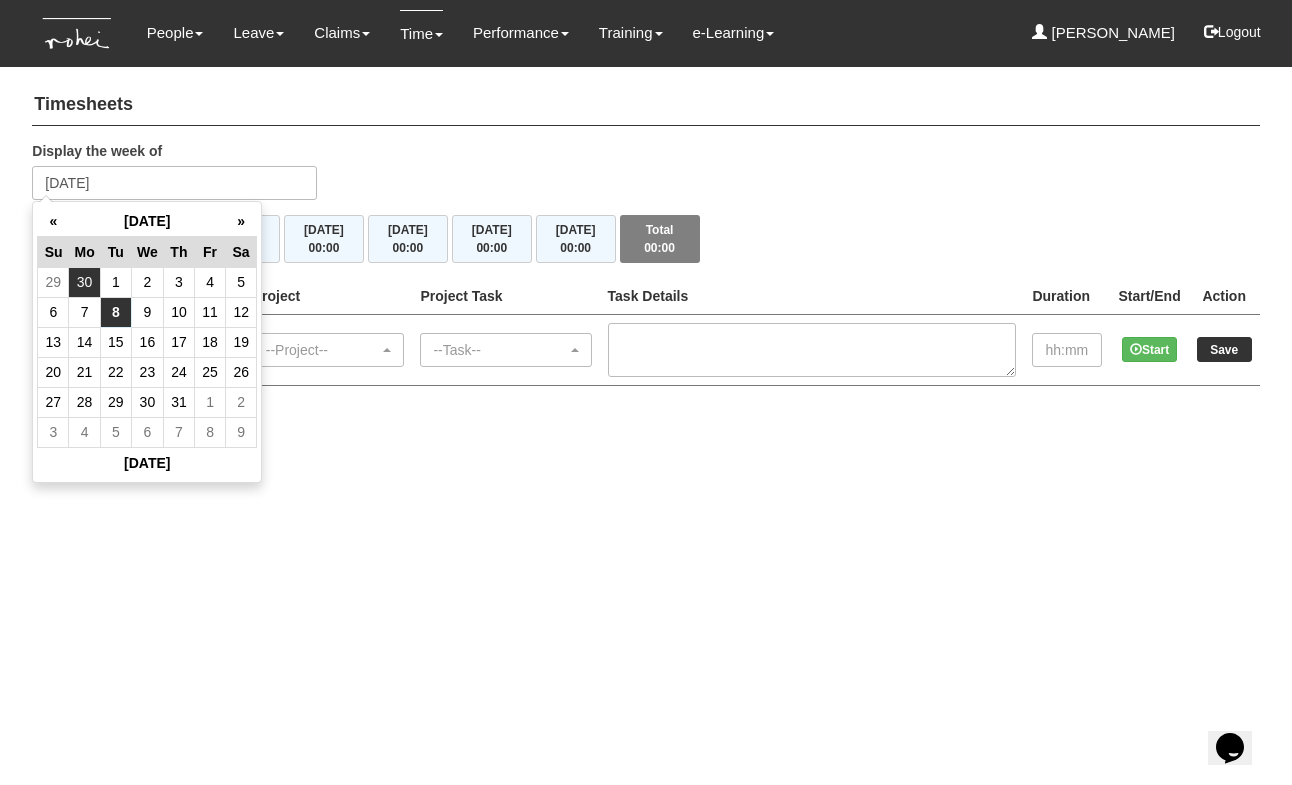 click on "30" at bounding box center (84, 282) 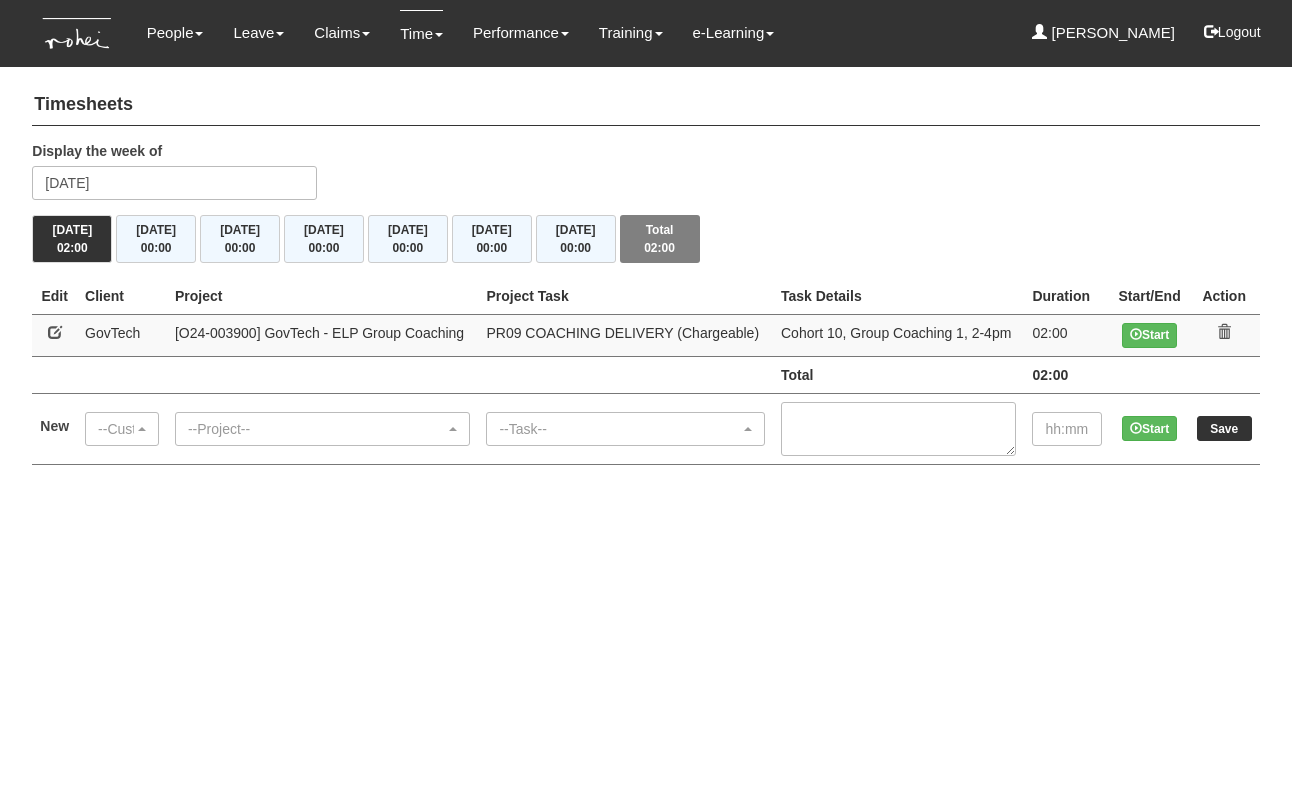 scroll, scrollTop: 0, scrollLeft: 0, axis: both 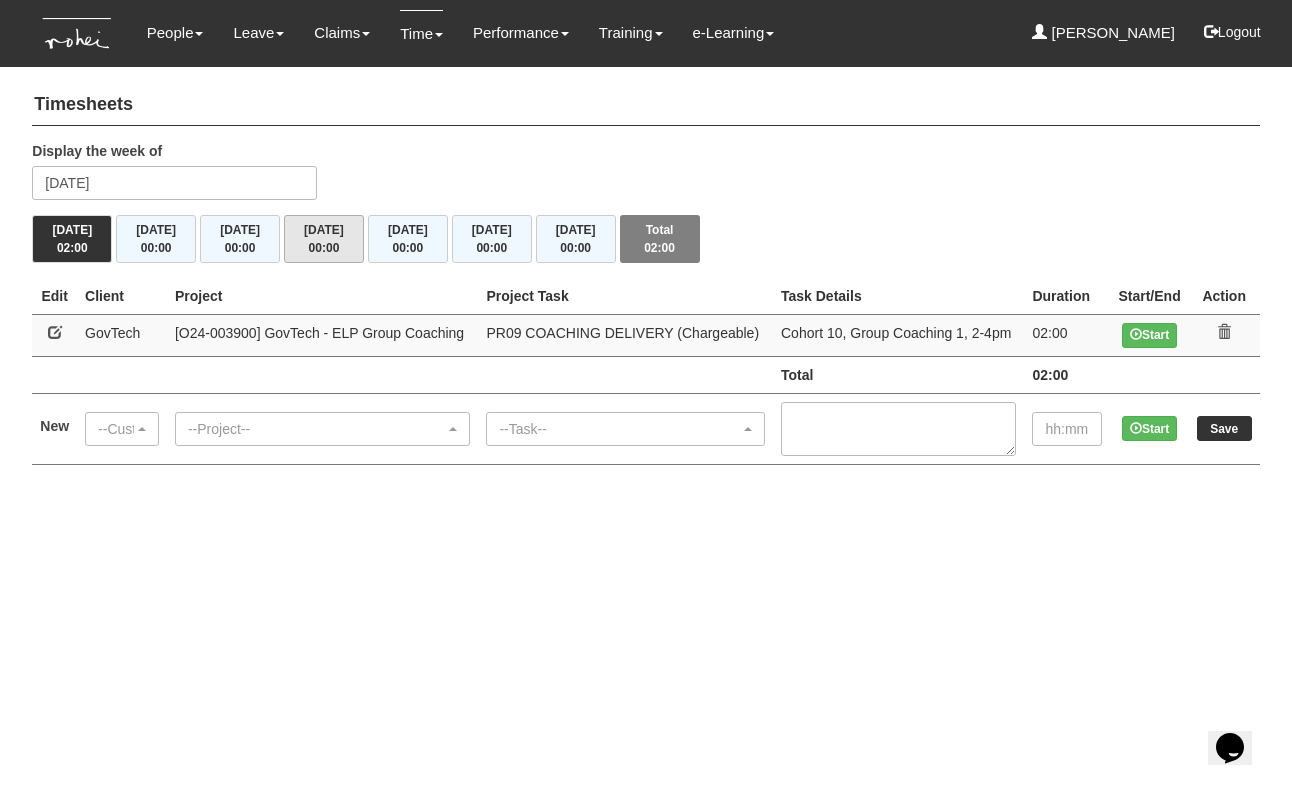 click on "Thu 3/7 00:00" at bounding box center [324, 239] 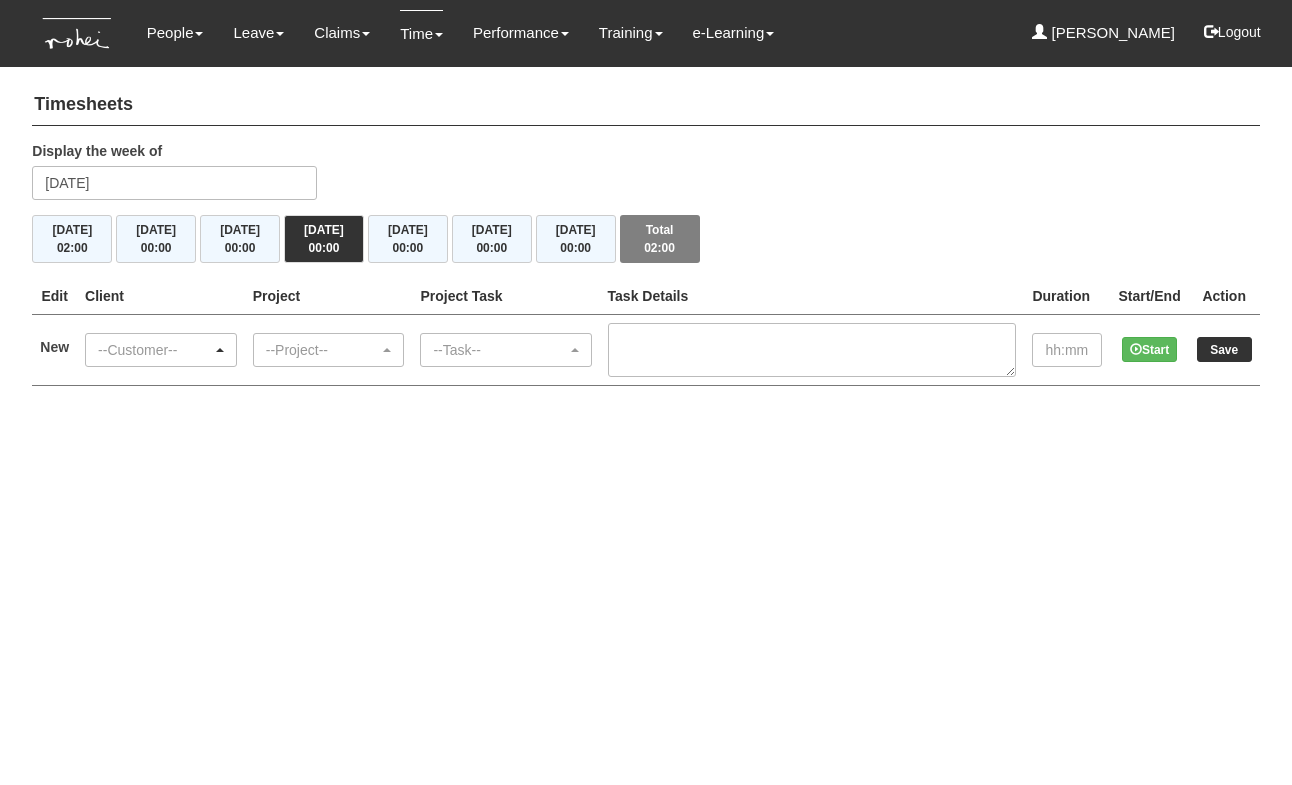 scroll, scrollTop: 0, scrollLeft: 0, axis: both 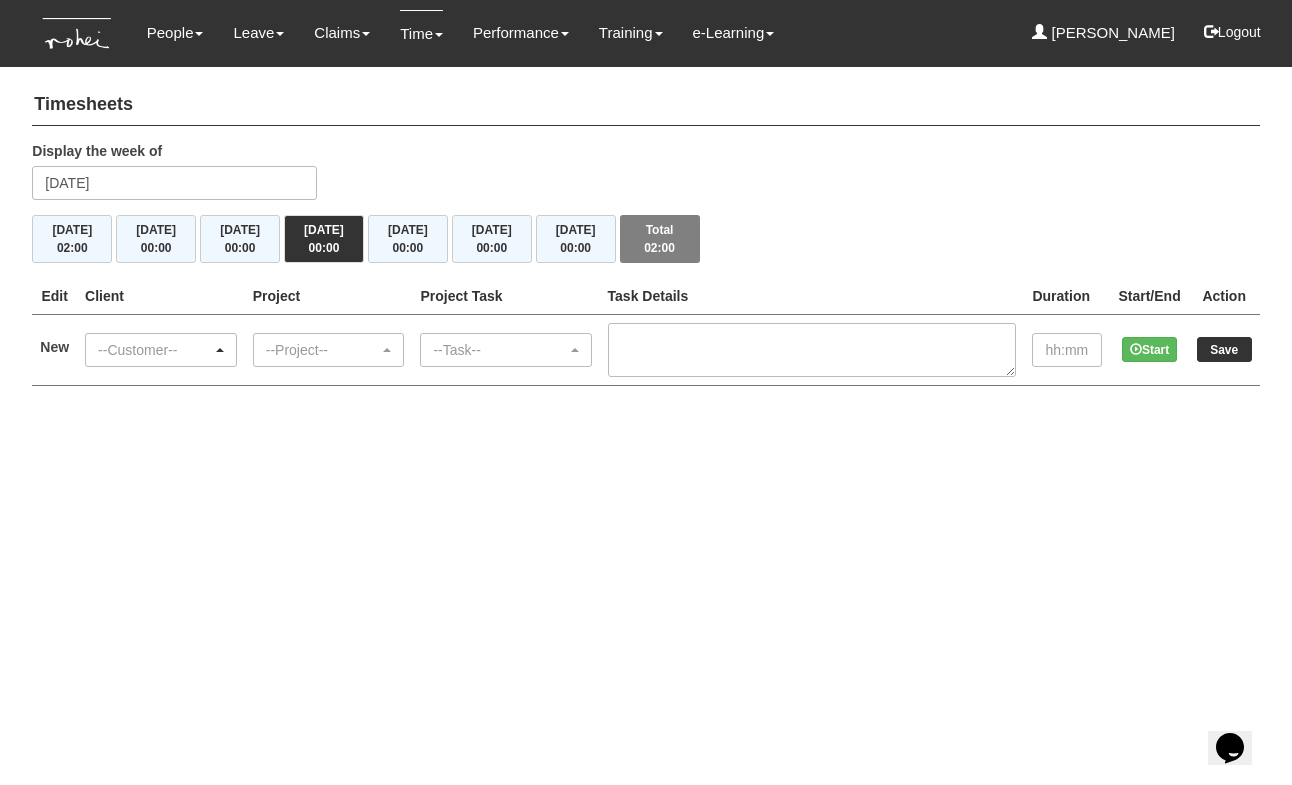 click on "--Customer--" at bounding box center [161, 350] 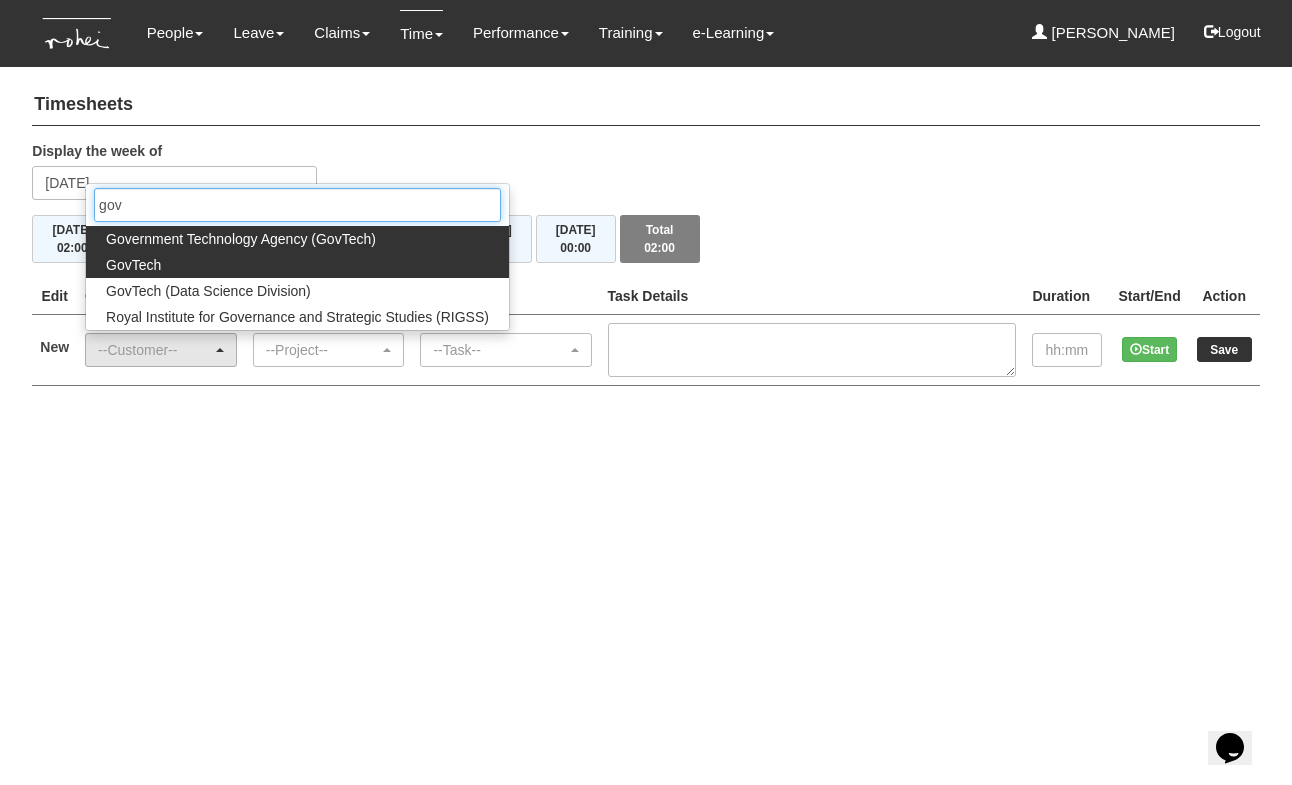 type on "gov" 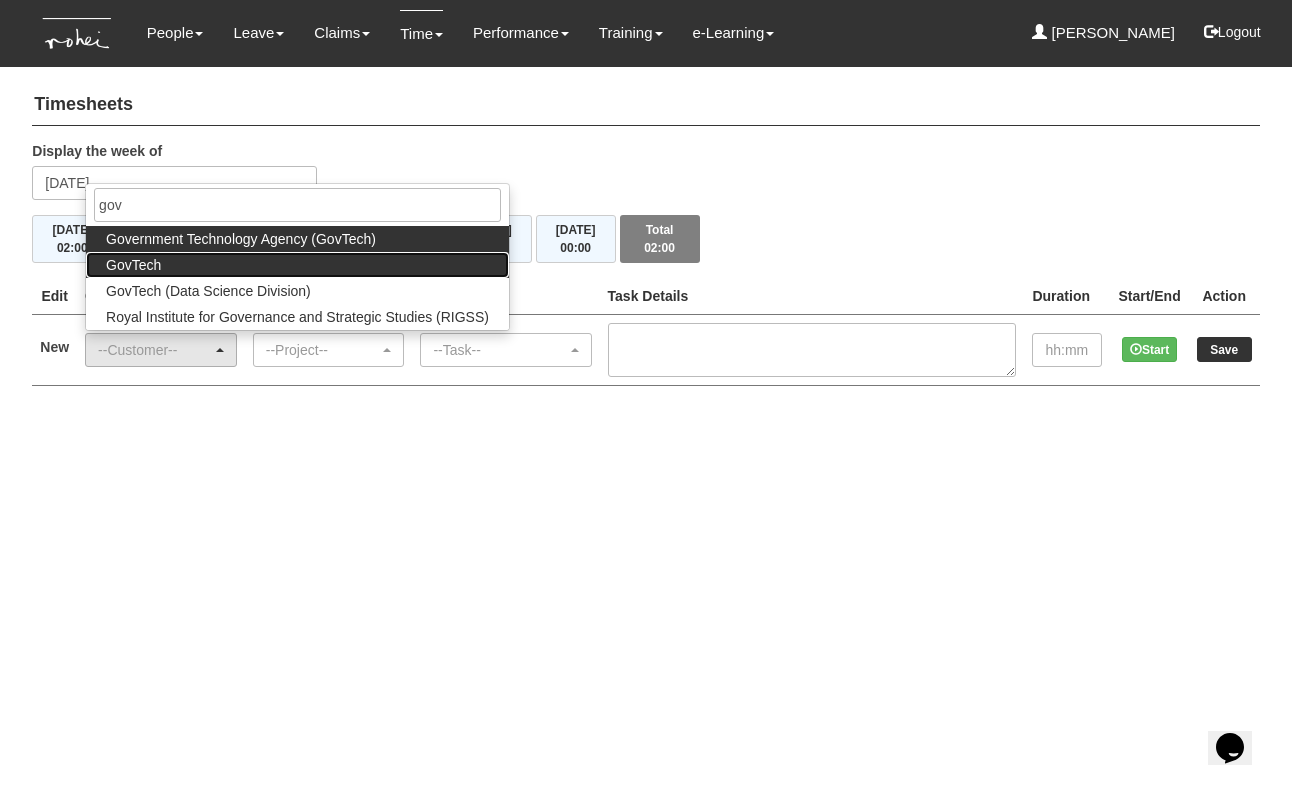 click on "GovTech" at bounding box center (297, 265) 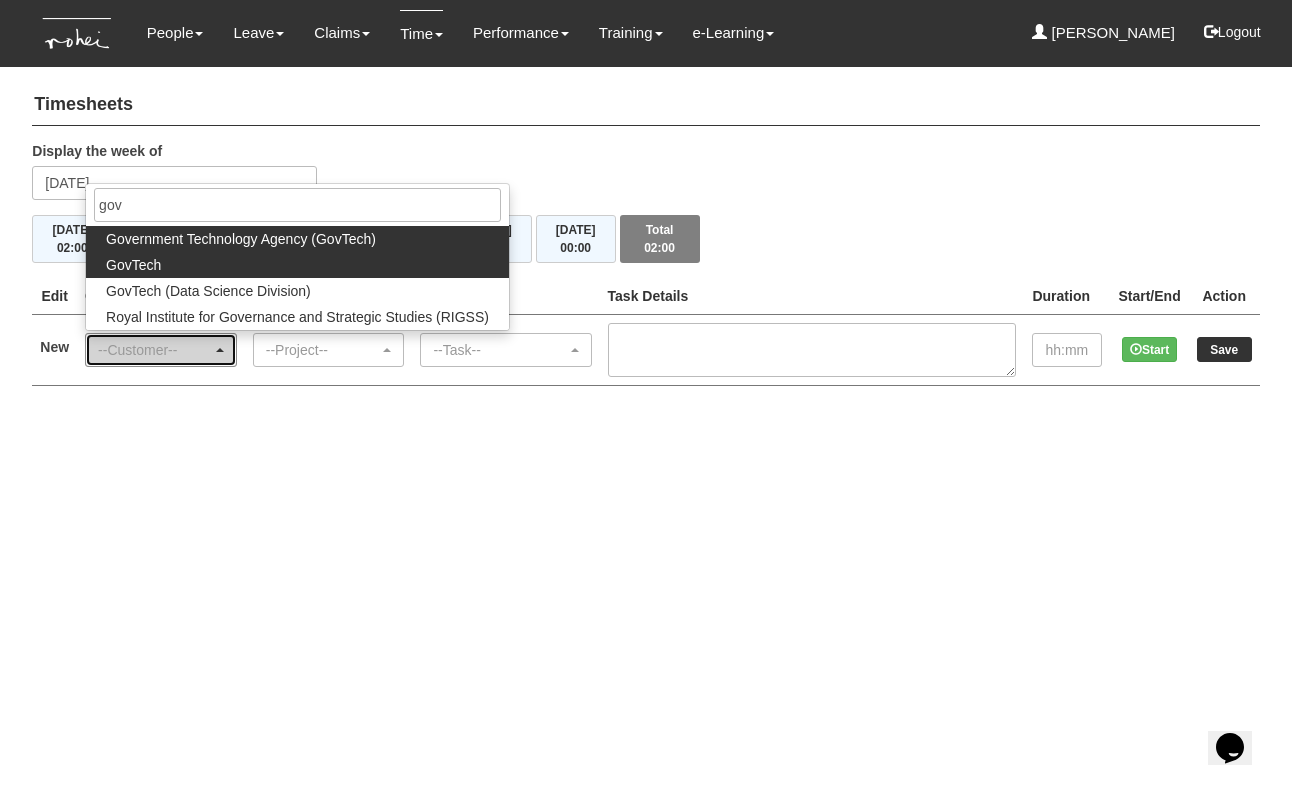 select on "427" 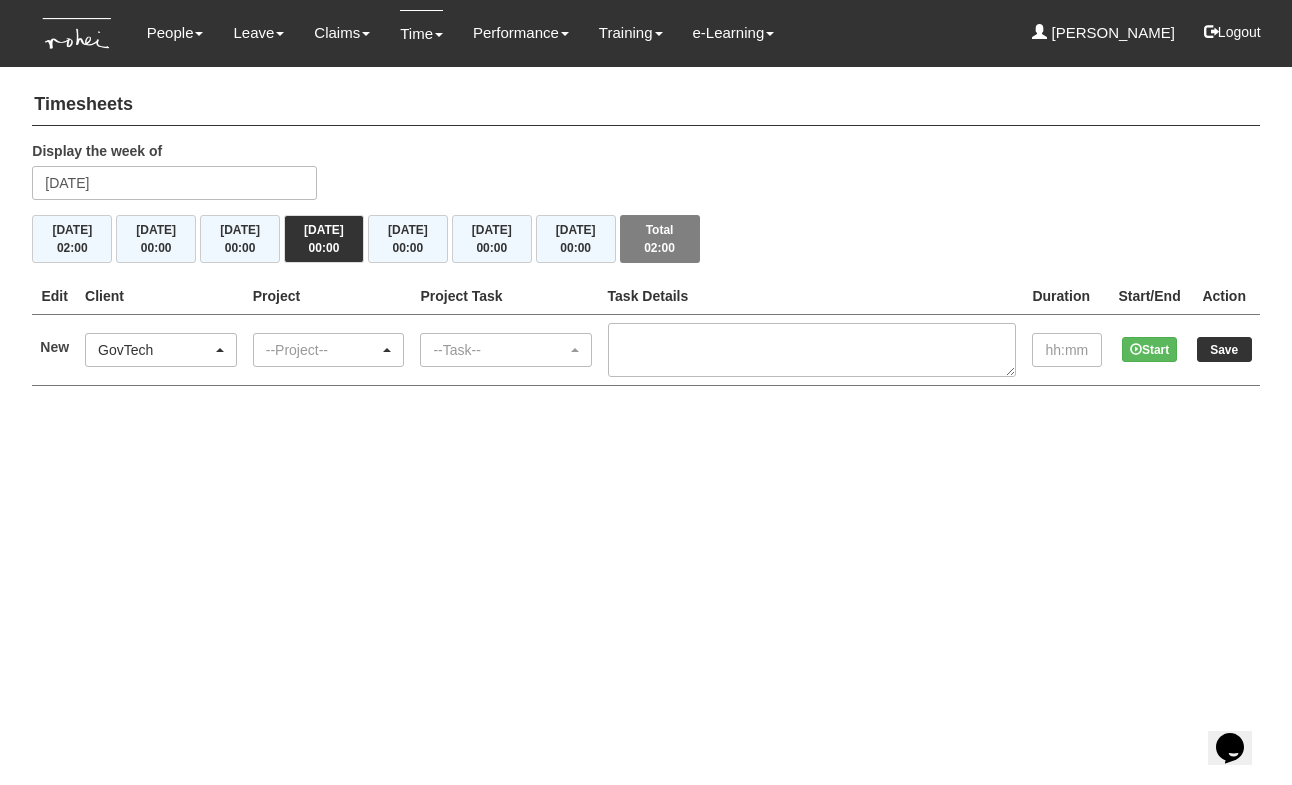 click on "--Project--" at bounding box center [323, 350] 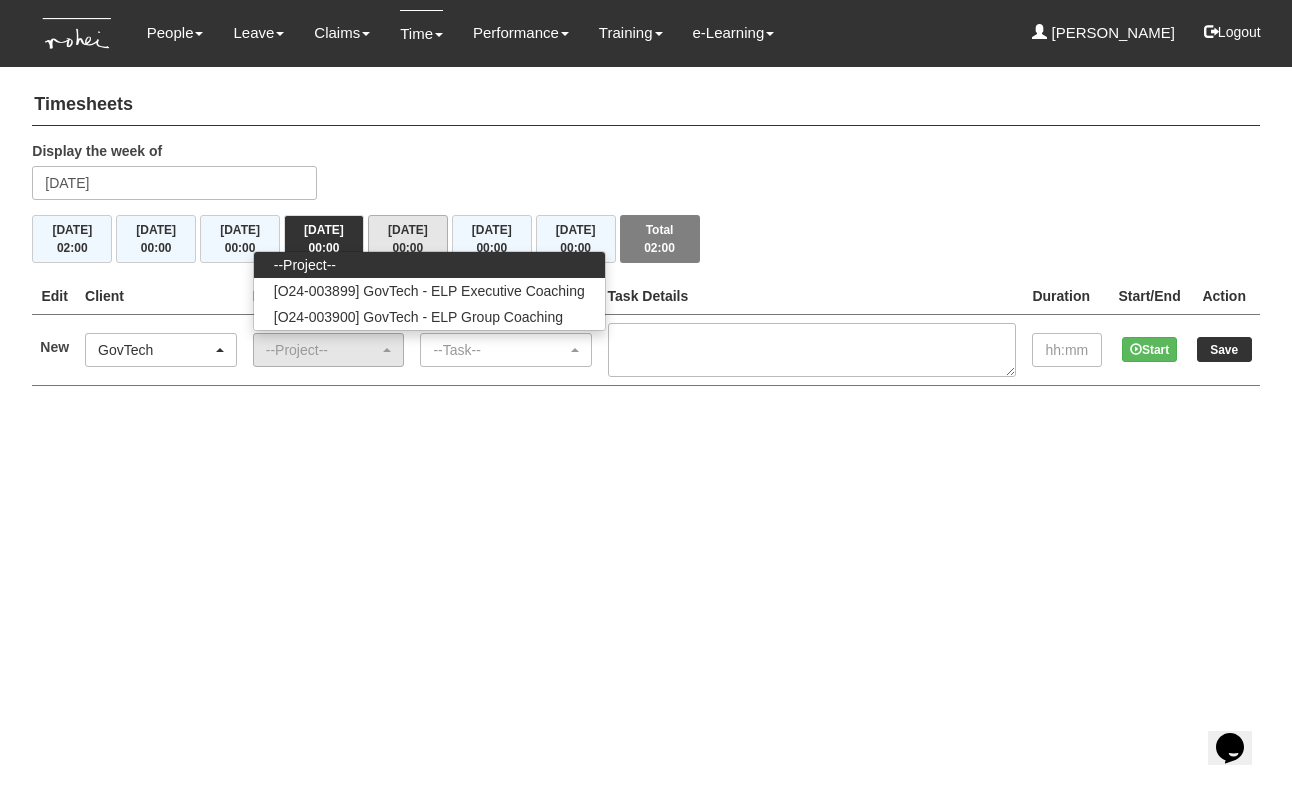 click on "Fri 4/7 00:00" at bounding box center [408, 239] 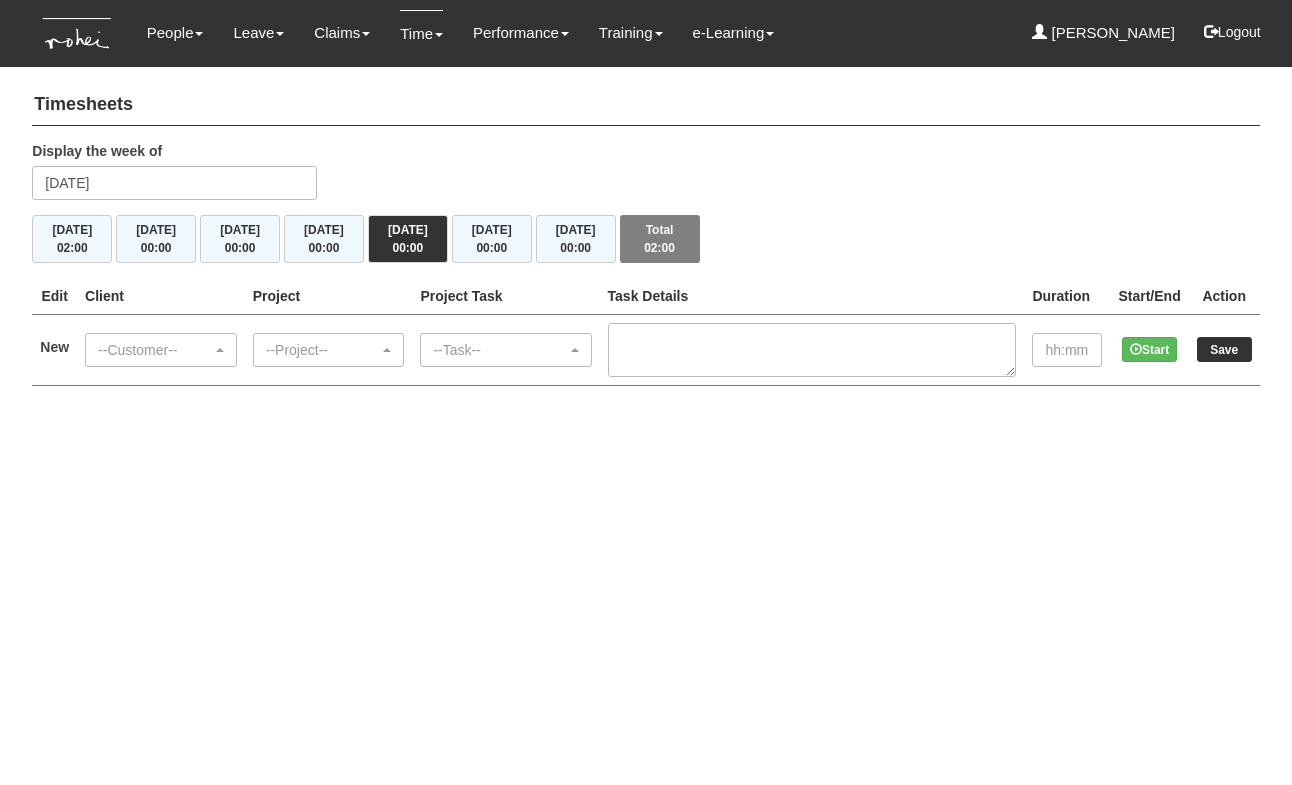 scroll, scrollTop: 0, scrollLeft: 0, axis: both 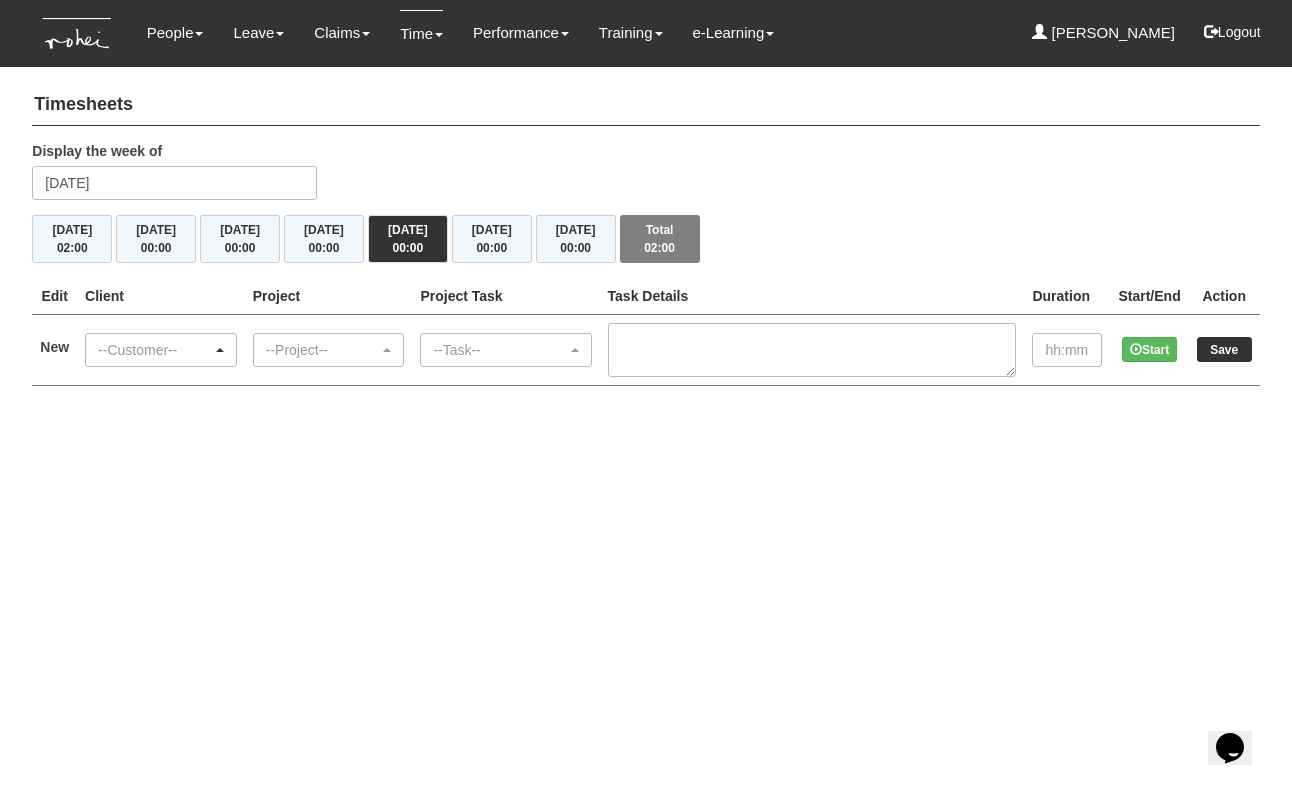 click on "--Customer--" at bounding box center [155, 350] 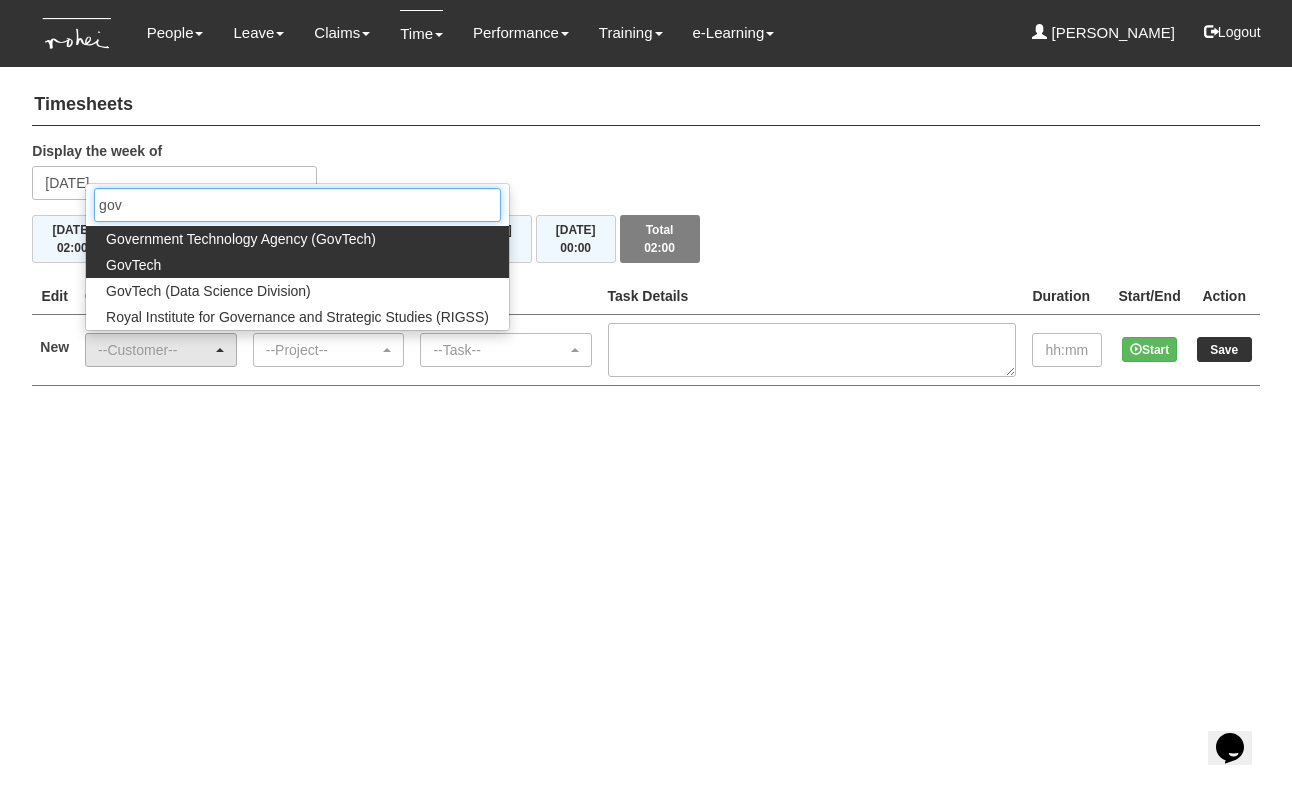 type on "gov" 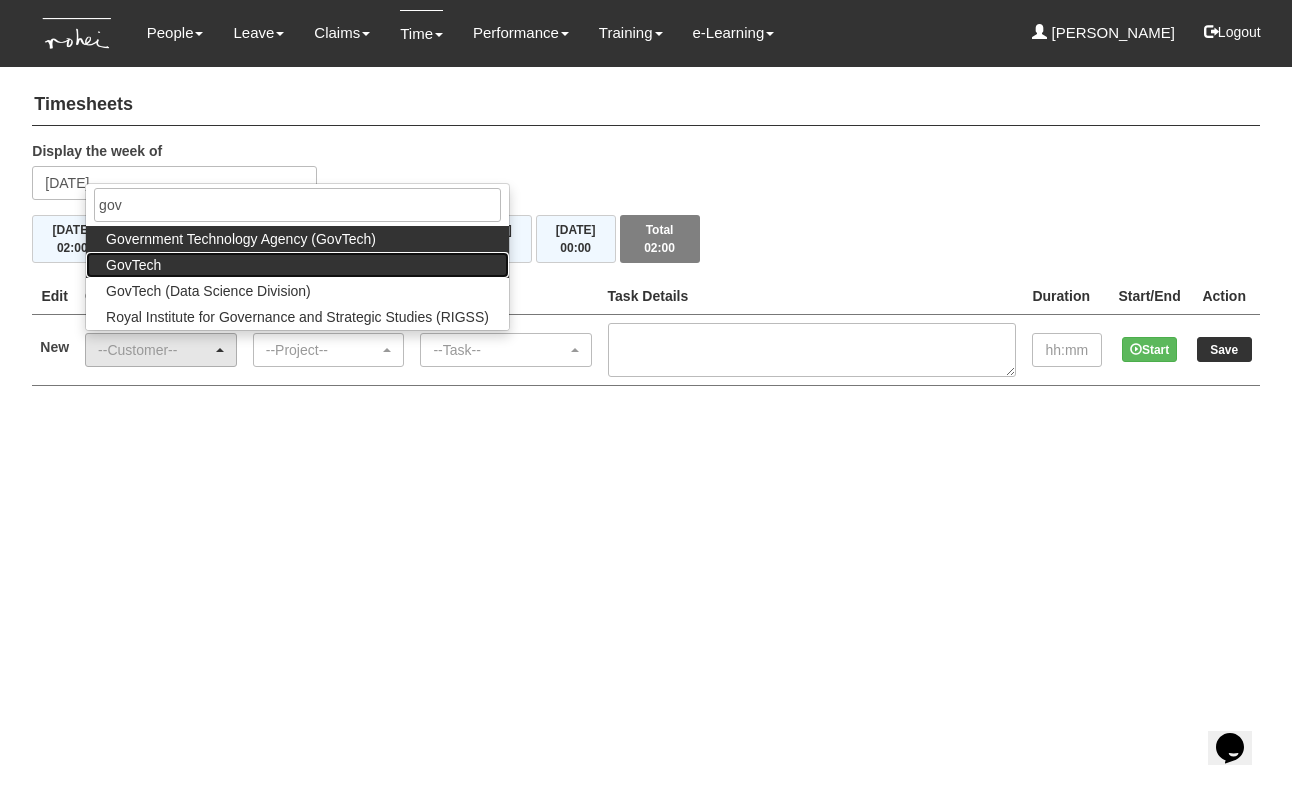 click on "GovTech" at bounding box center [297, 265] 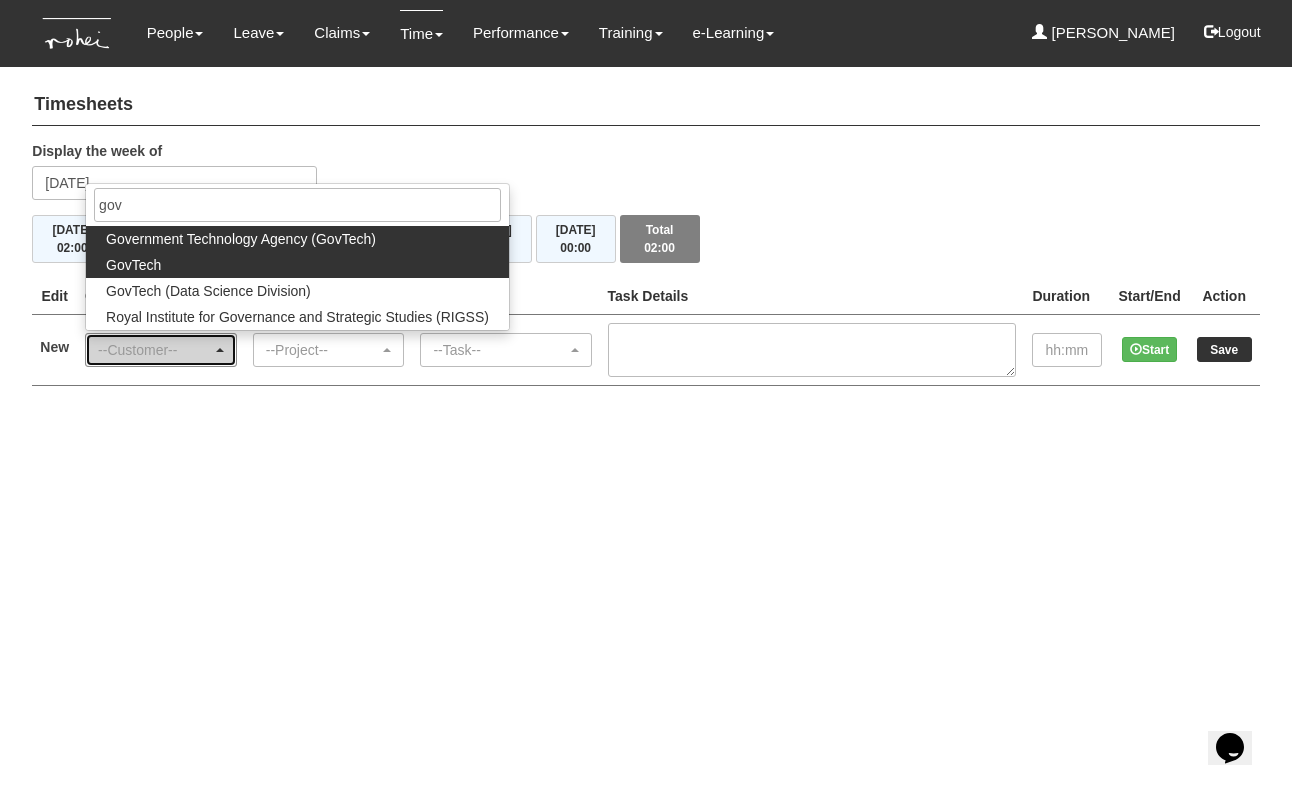 select on "427" 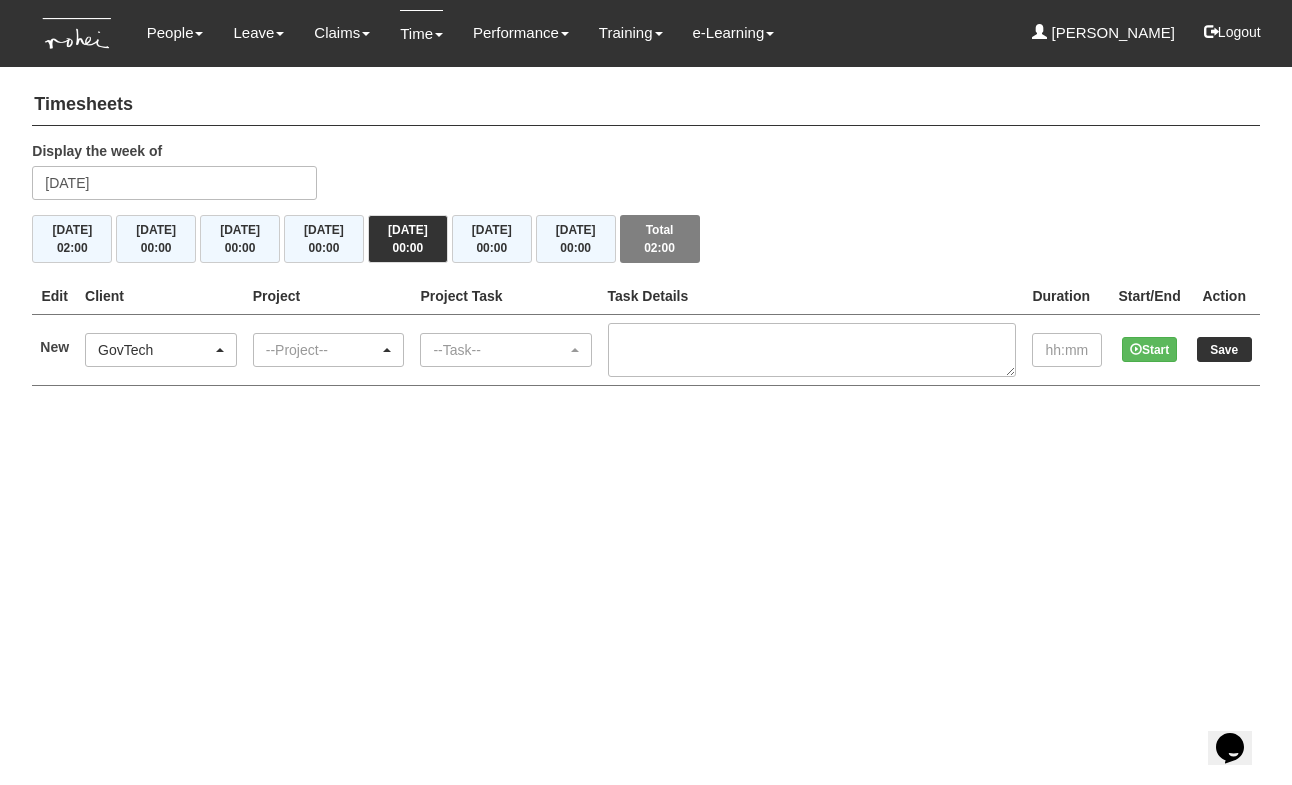 click on "--Project--" at bounding box center [323, 350] 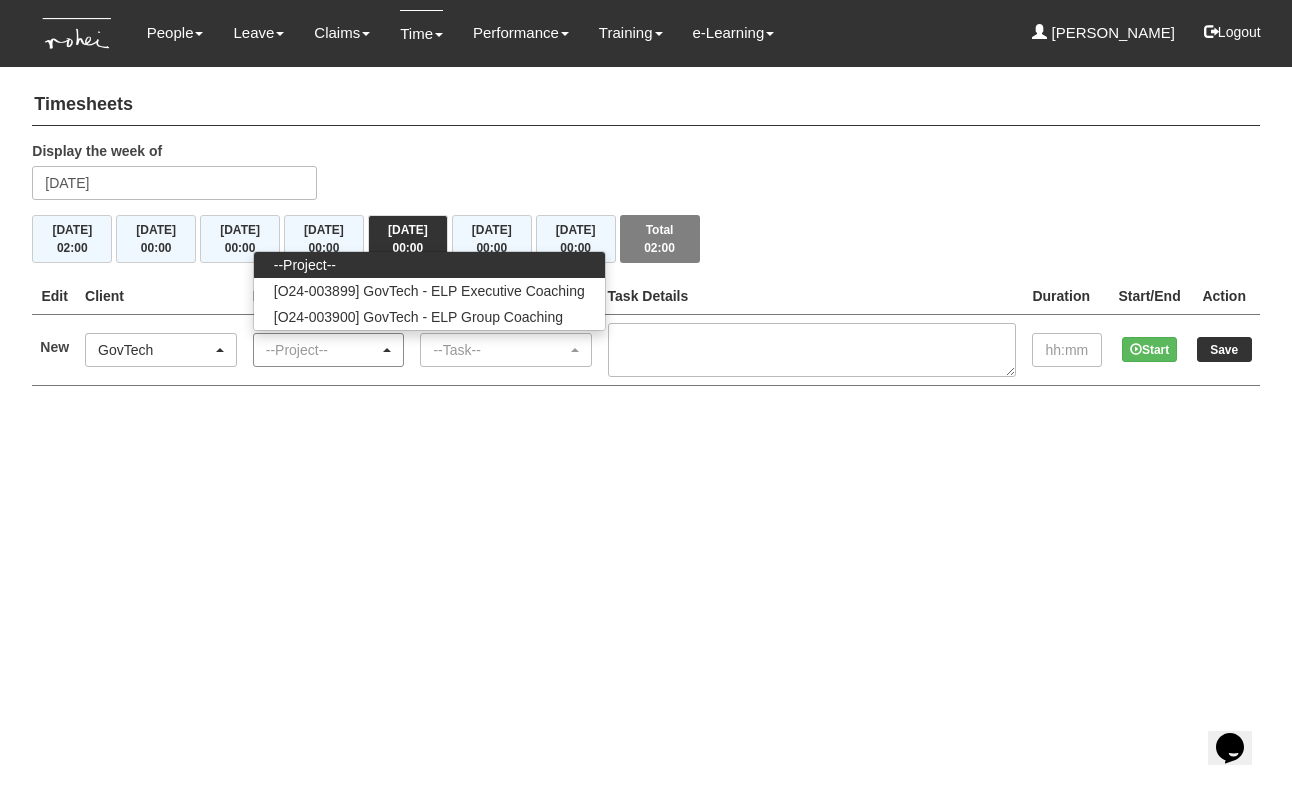 click on "--Project--" at bounding box center (323, 350) 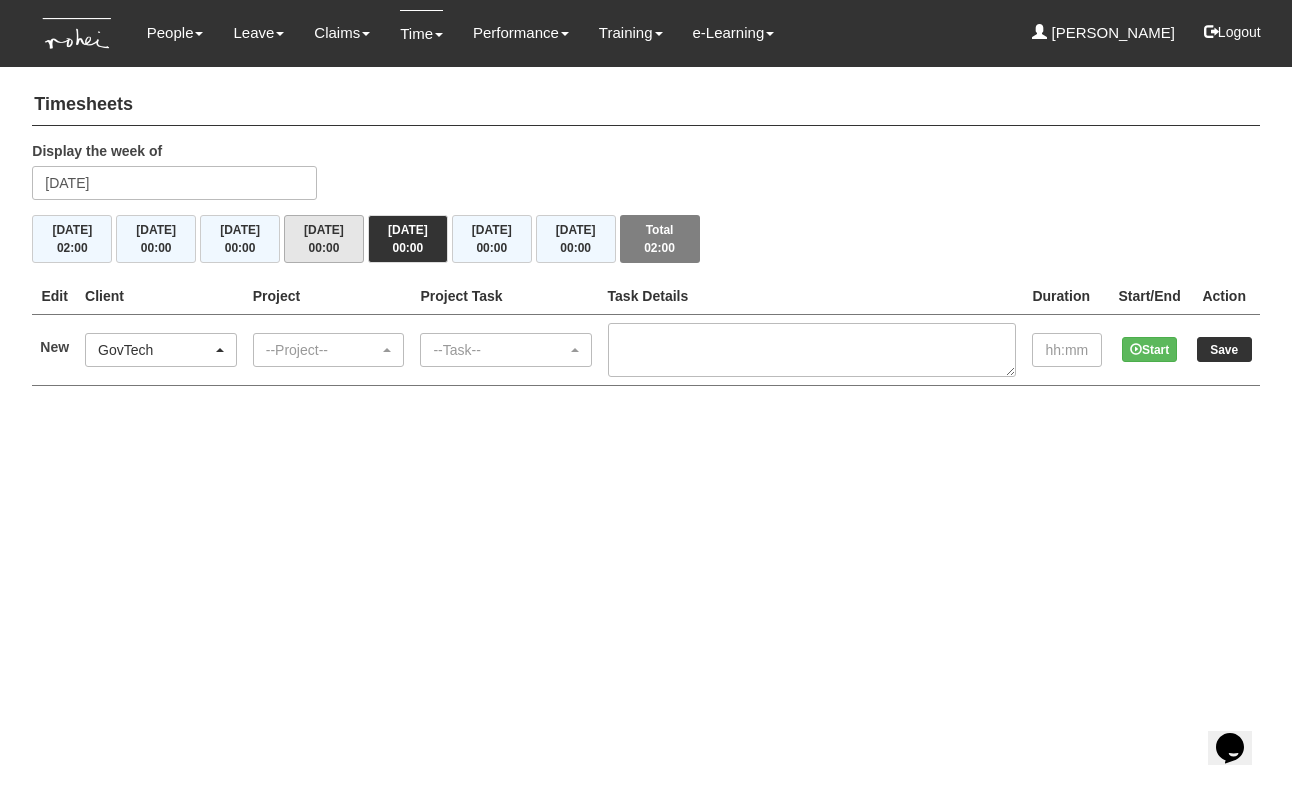 click on "Thu 3/7 00:00" at bounding box center (324, 239) 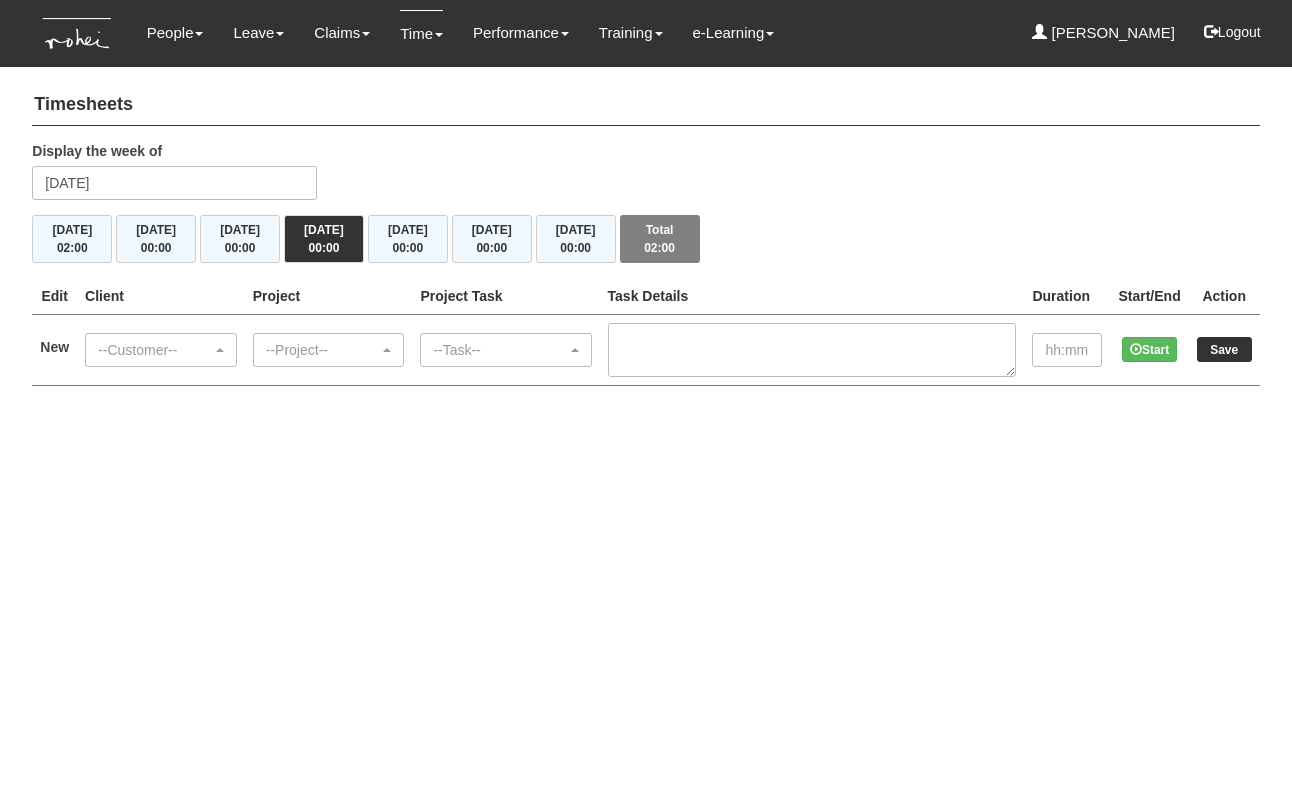 scroll, scrollTop: 0, scrollLeft: 0, axis: both 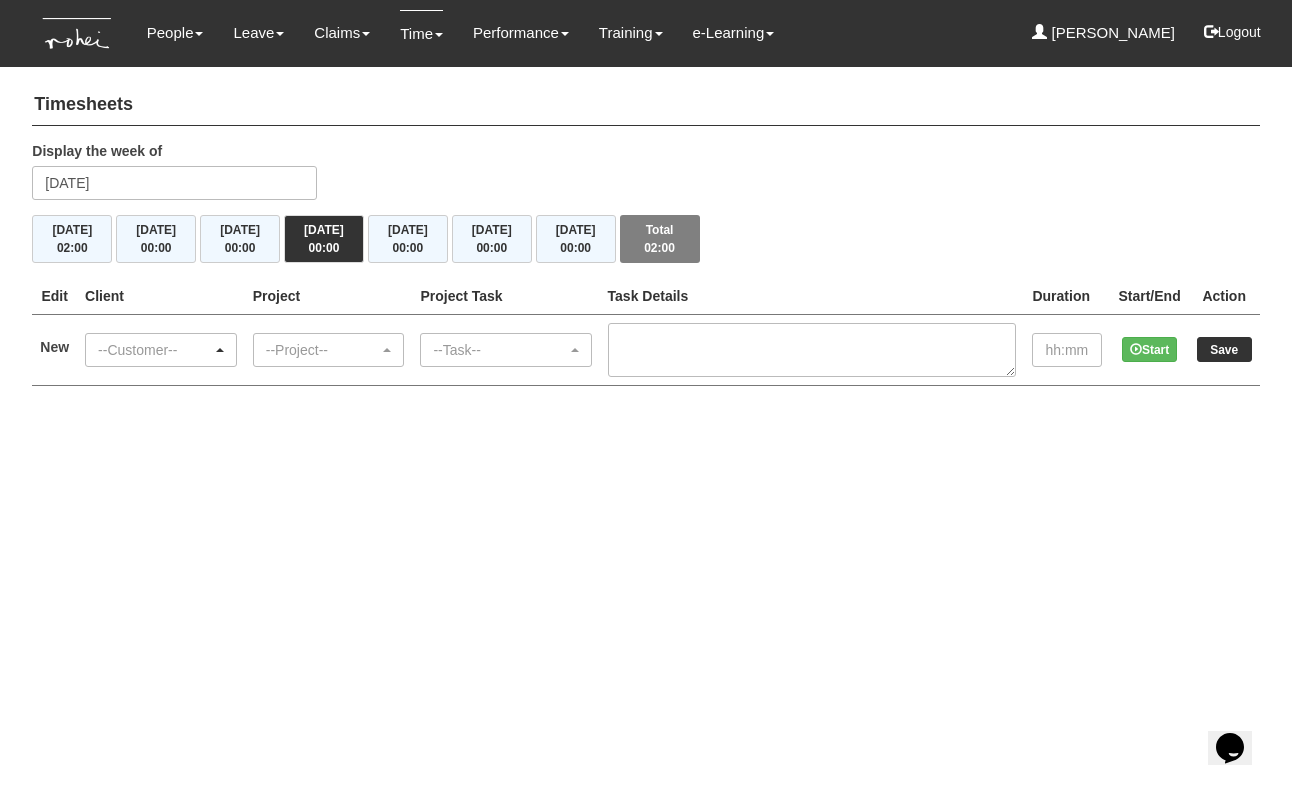 click on "--Customer--" at bounding box center (155, 350) 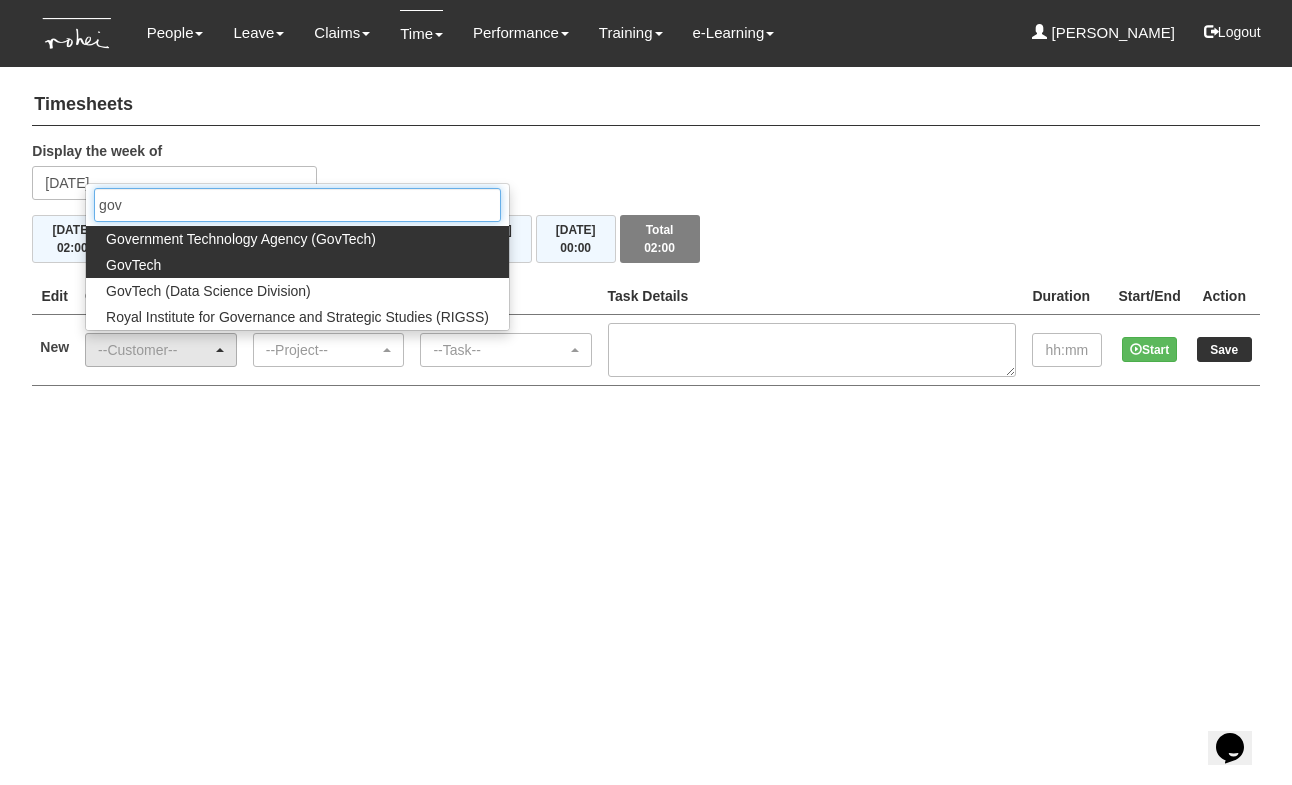 type on "gov" 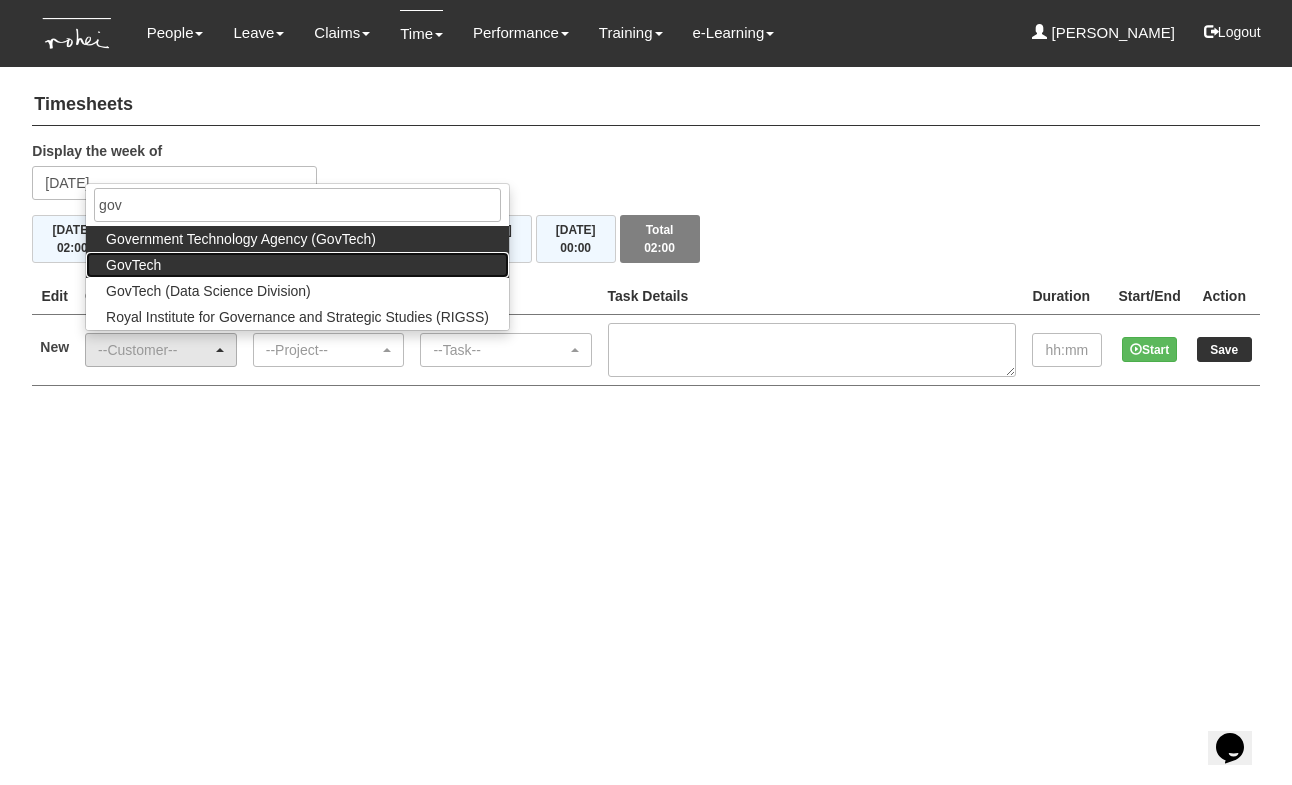 click on "GovTech" at bounding box center (297, 265) 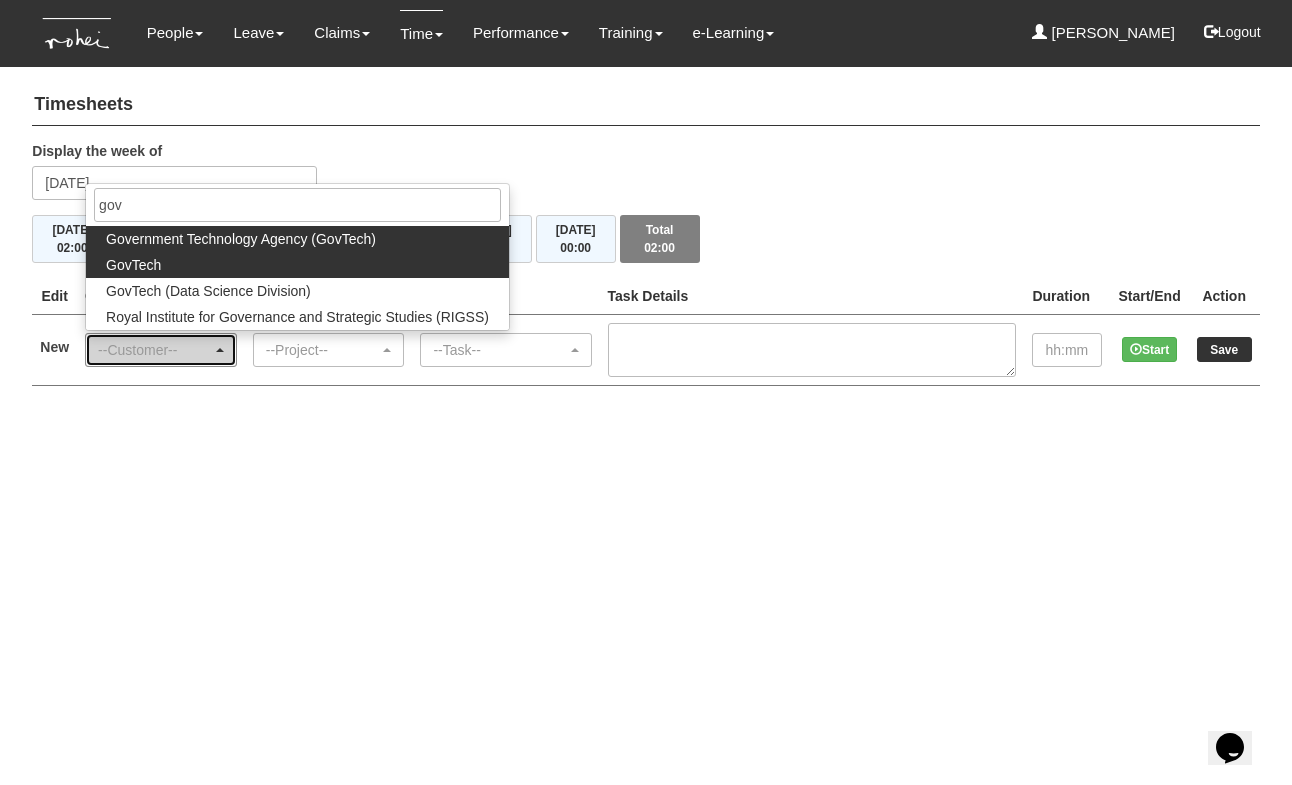 select on "427" 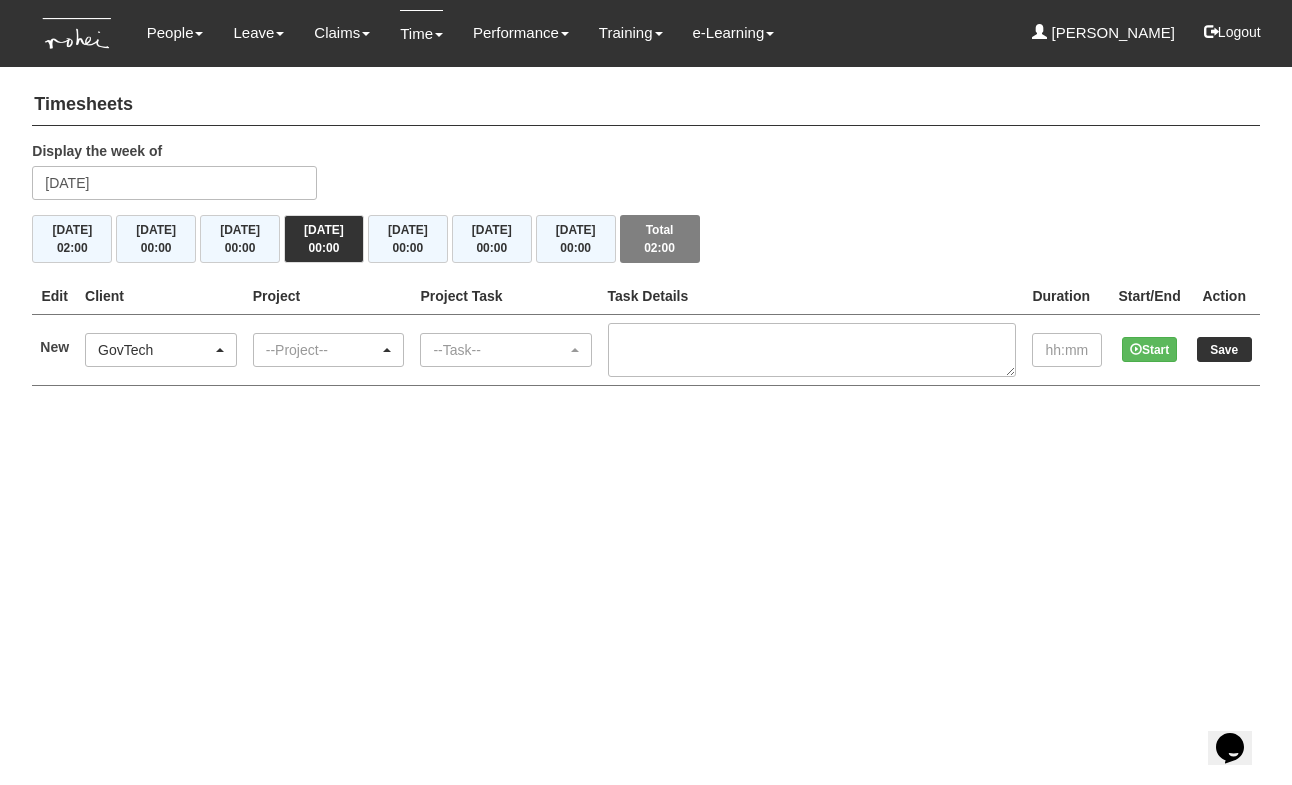click on "--Project--" at bounding box center (323, 350) 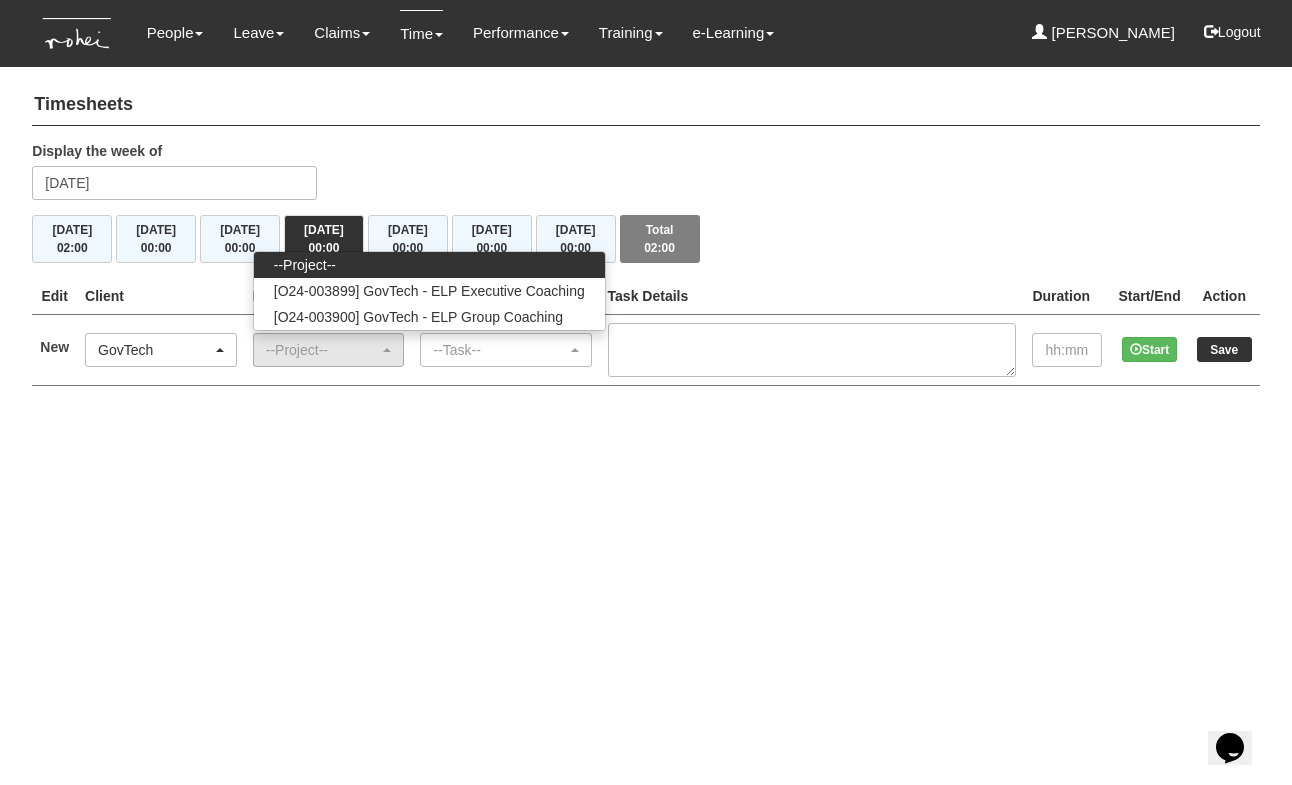 click on "Toggle navigation
People
Personal Information
Staff  Directory
Leave
Apply for Leave
Claim Time Off-in-lieu Leave Forecast" at bounding box center [646, 213] 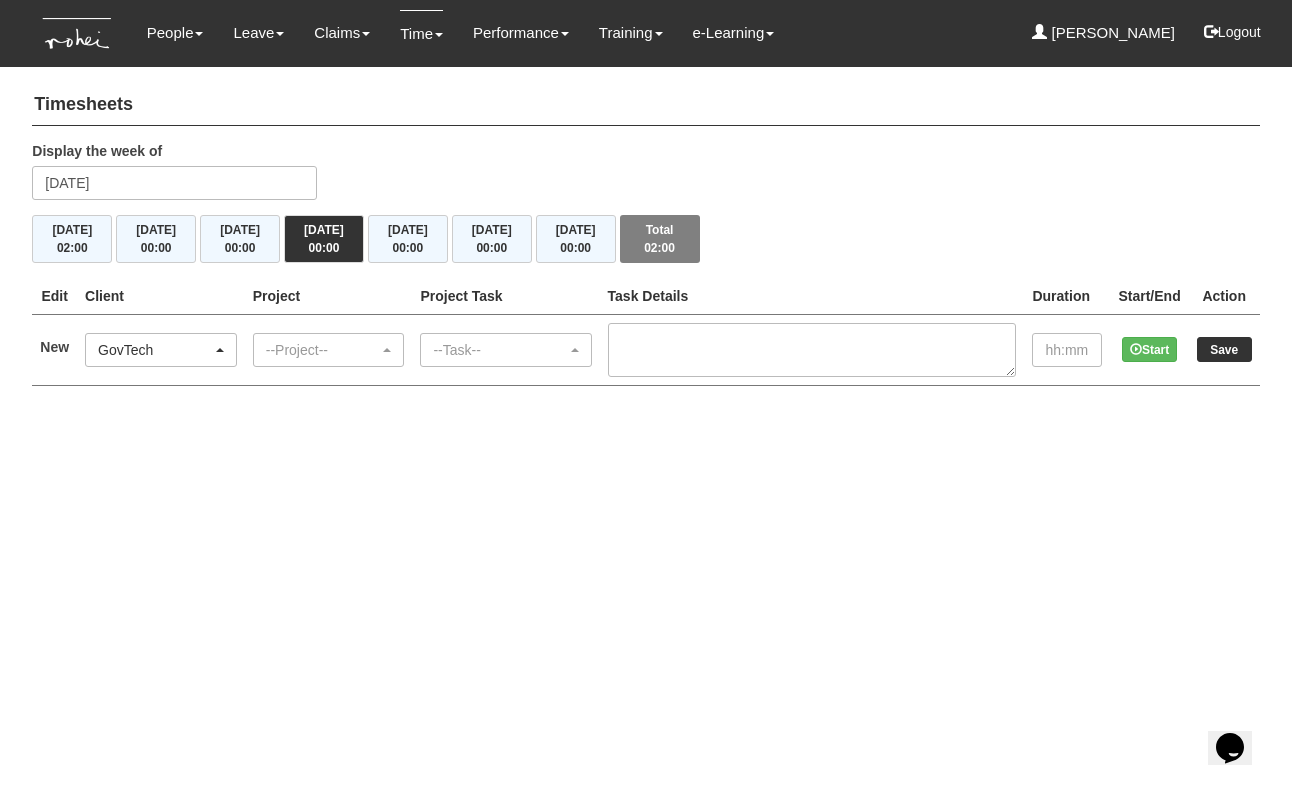 click on "Toggle navigation
People
Personal Information
Staff  Directory
Leave
Apply for Leave
Claim Time Off-in-lieu Leave Forecast" at bounding box center [646, 213] 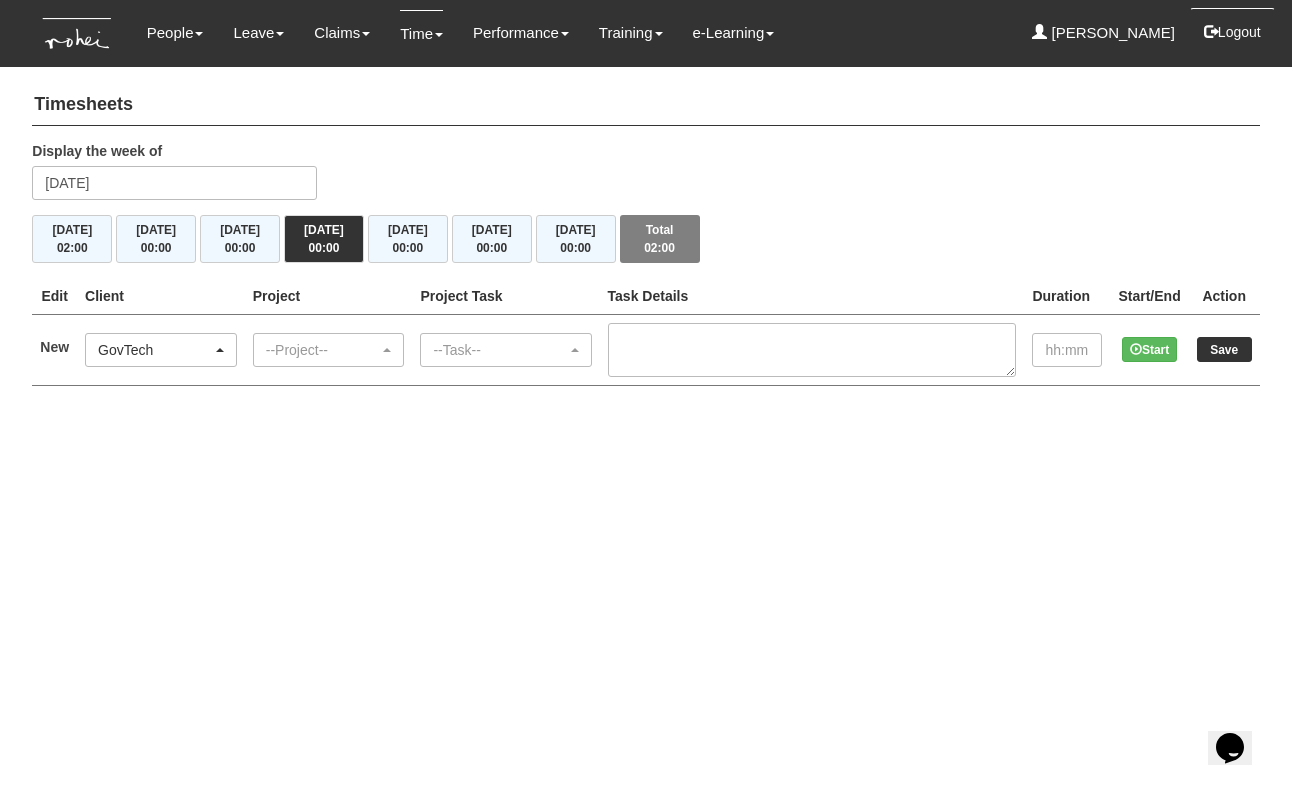 click on "Logout" at bounding box center [1232, 32] 